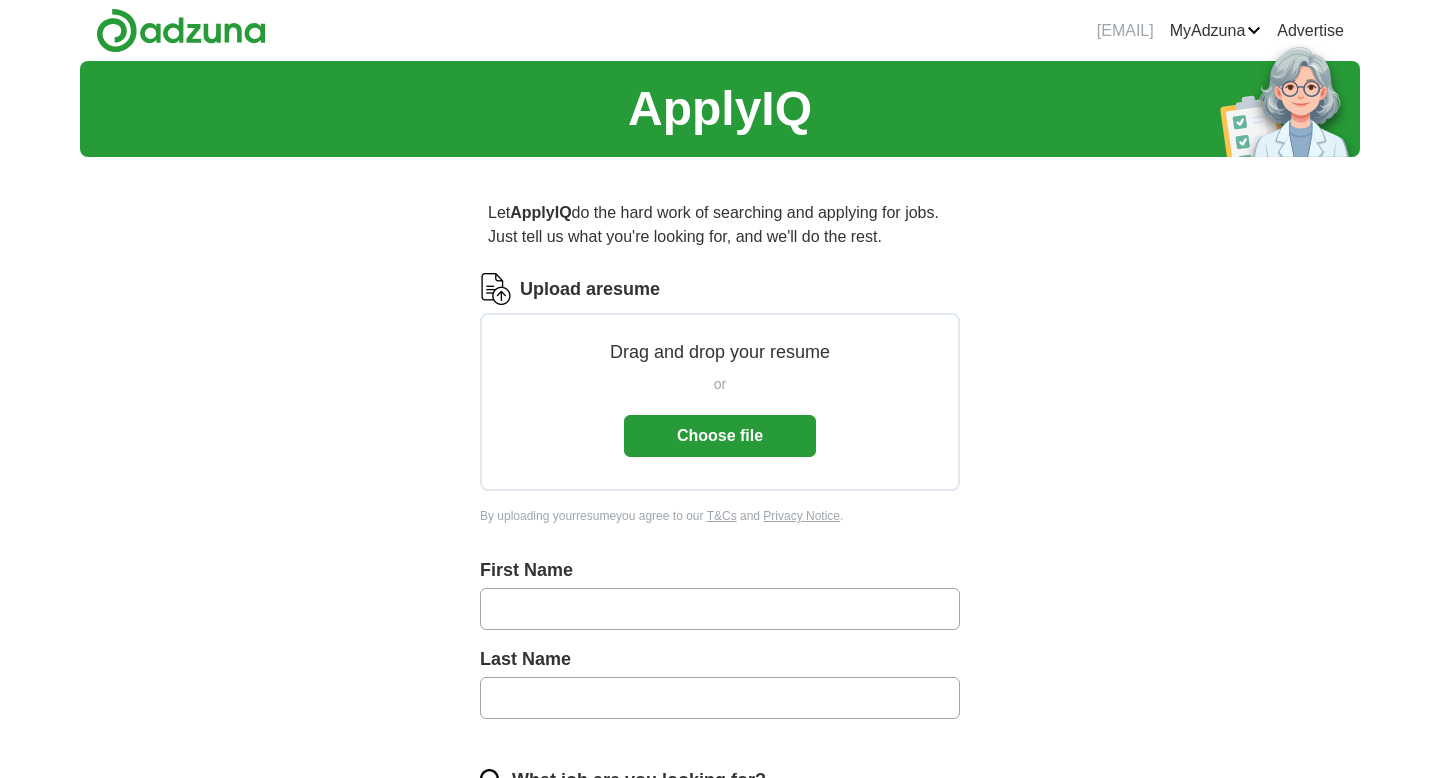 scroll, scrollTop: 0, scrollLeft: 0, axis: both 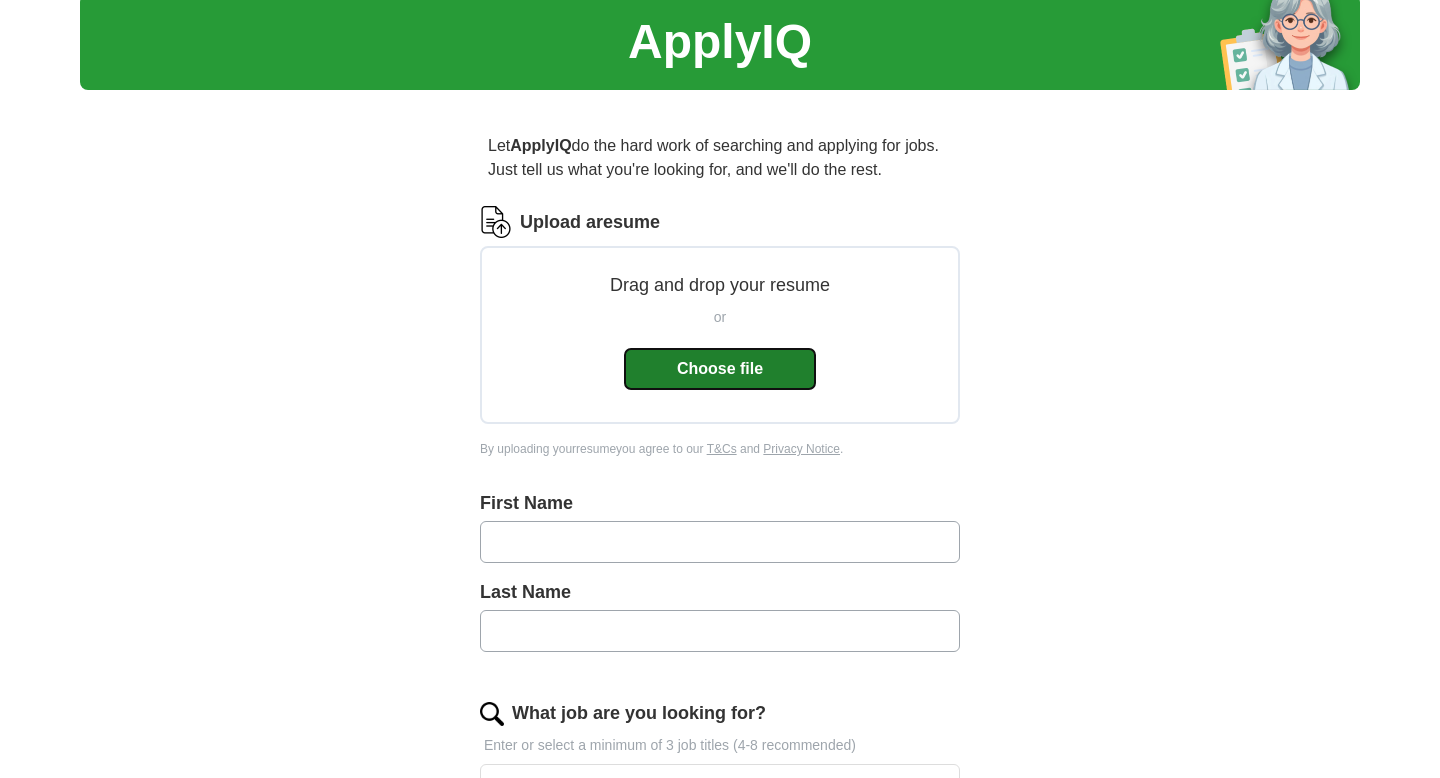 click on "Choose file" at bounding box center [720, 369] 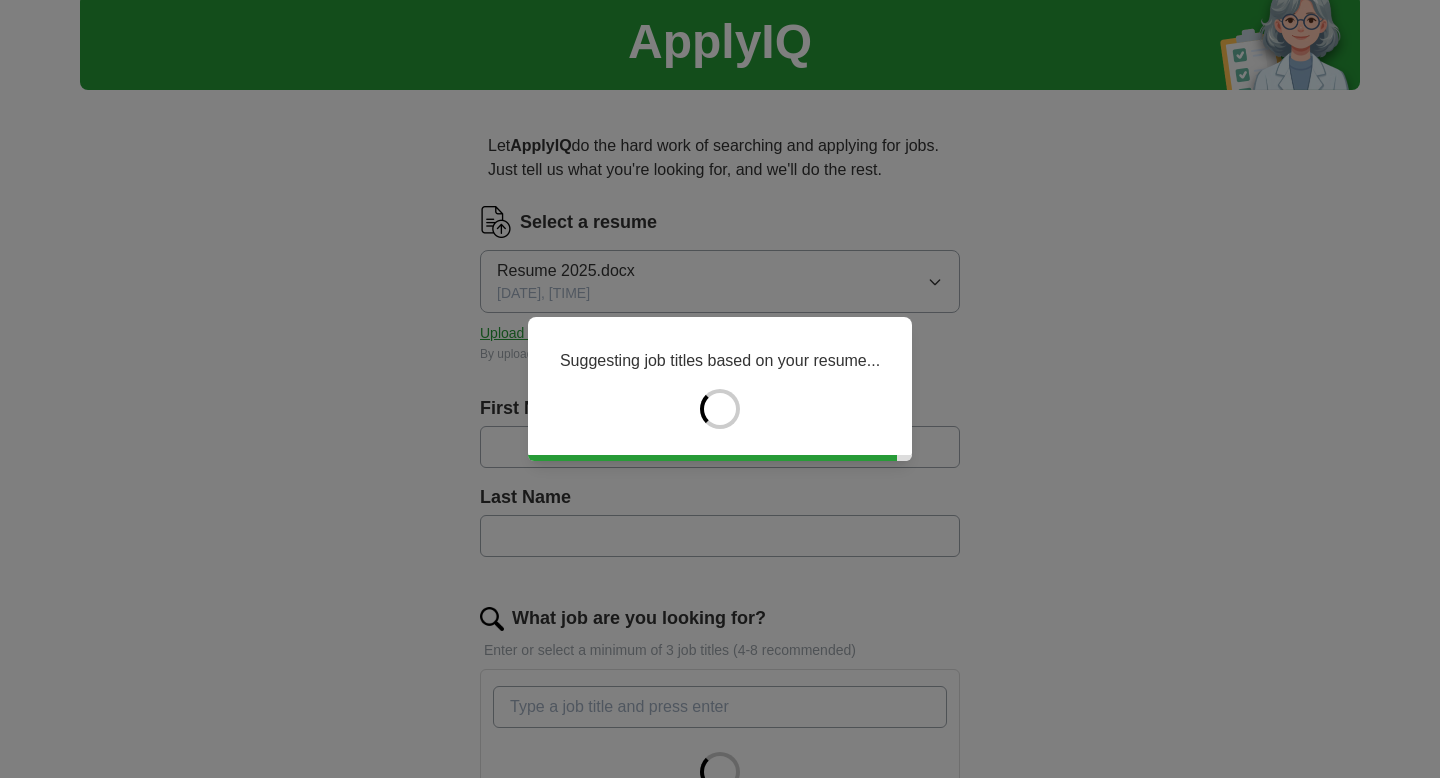 type on "****" 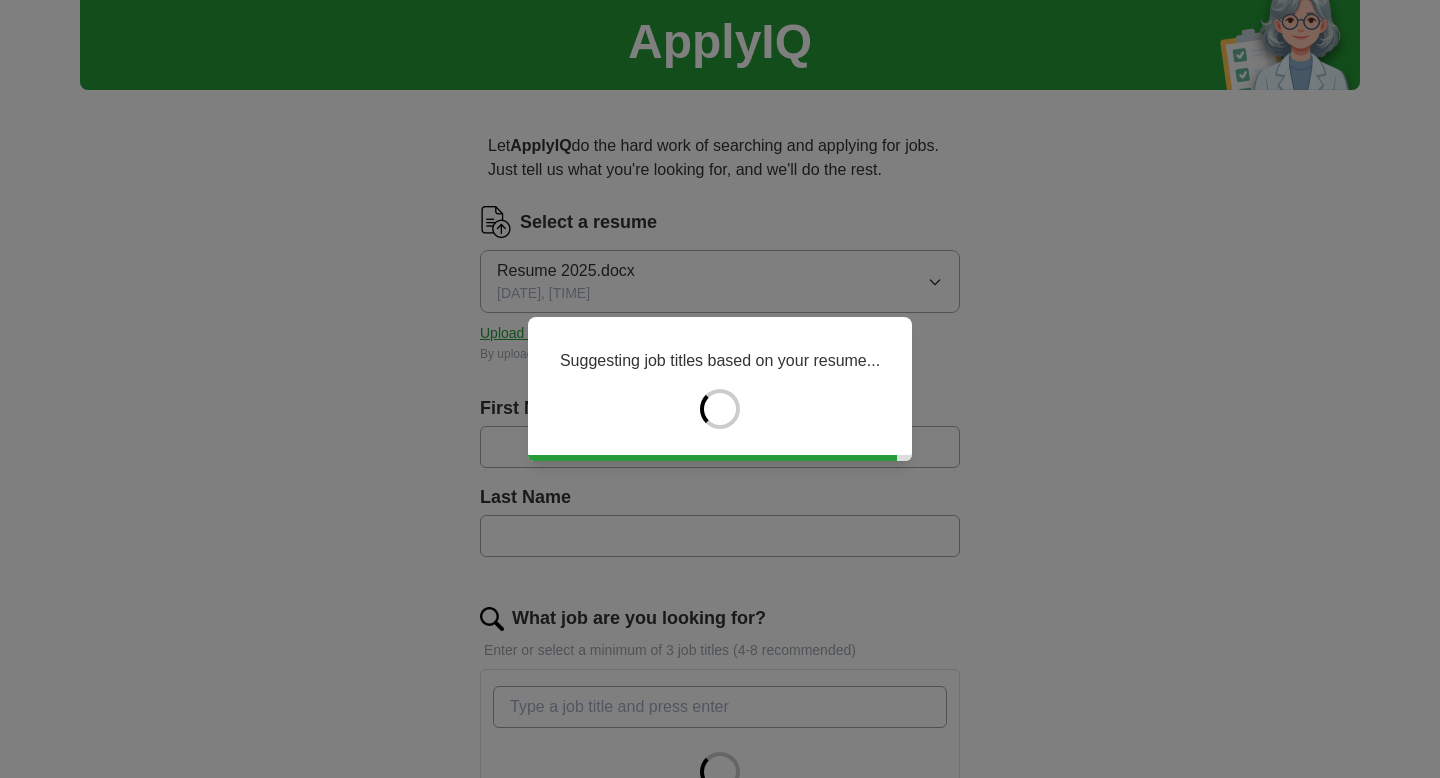 type on "****" 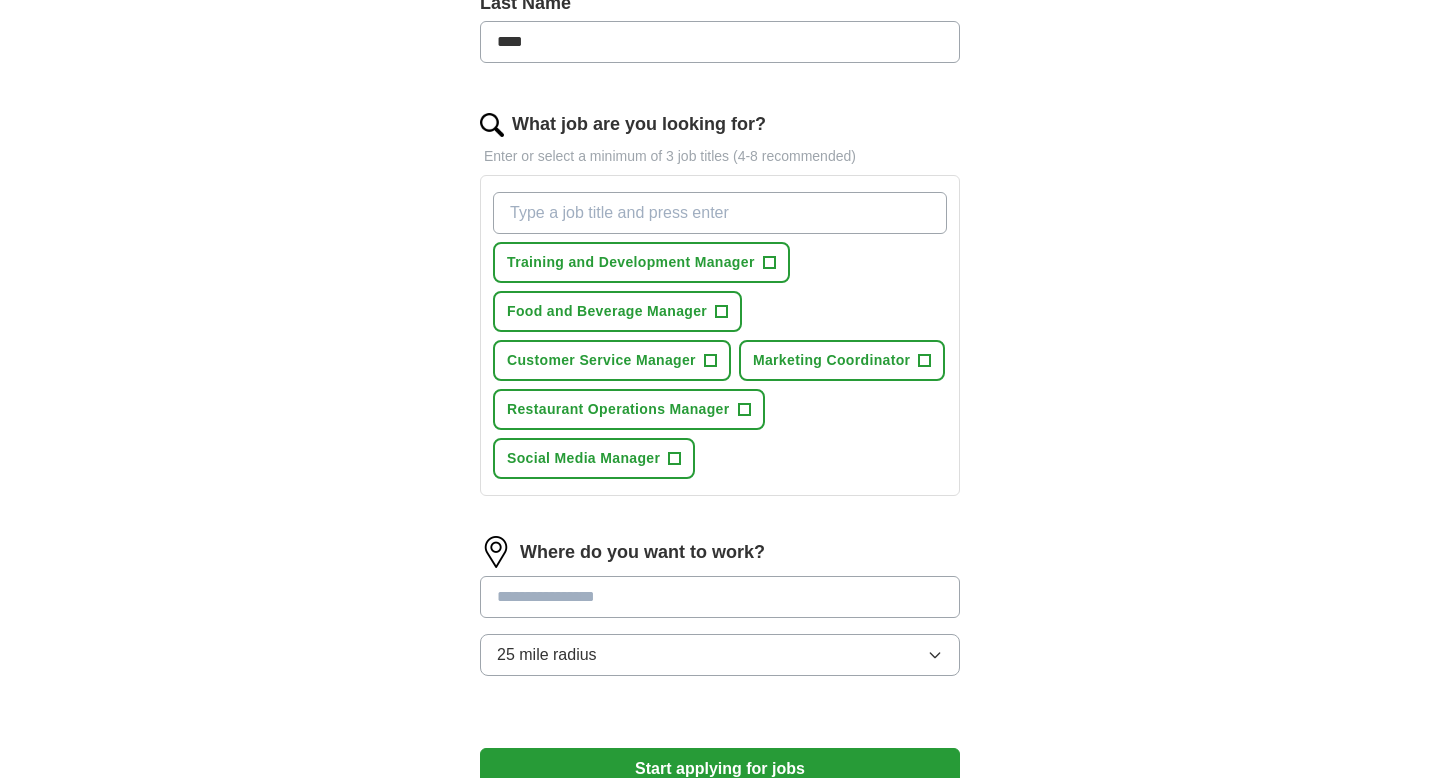 scroll, scrollTop: 563, scrollLeft: 0, axis: vertical 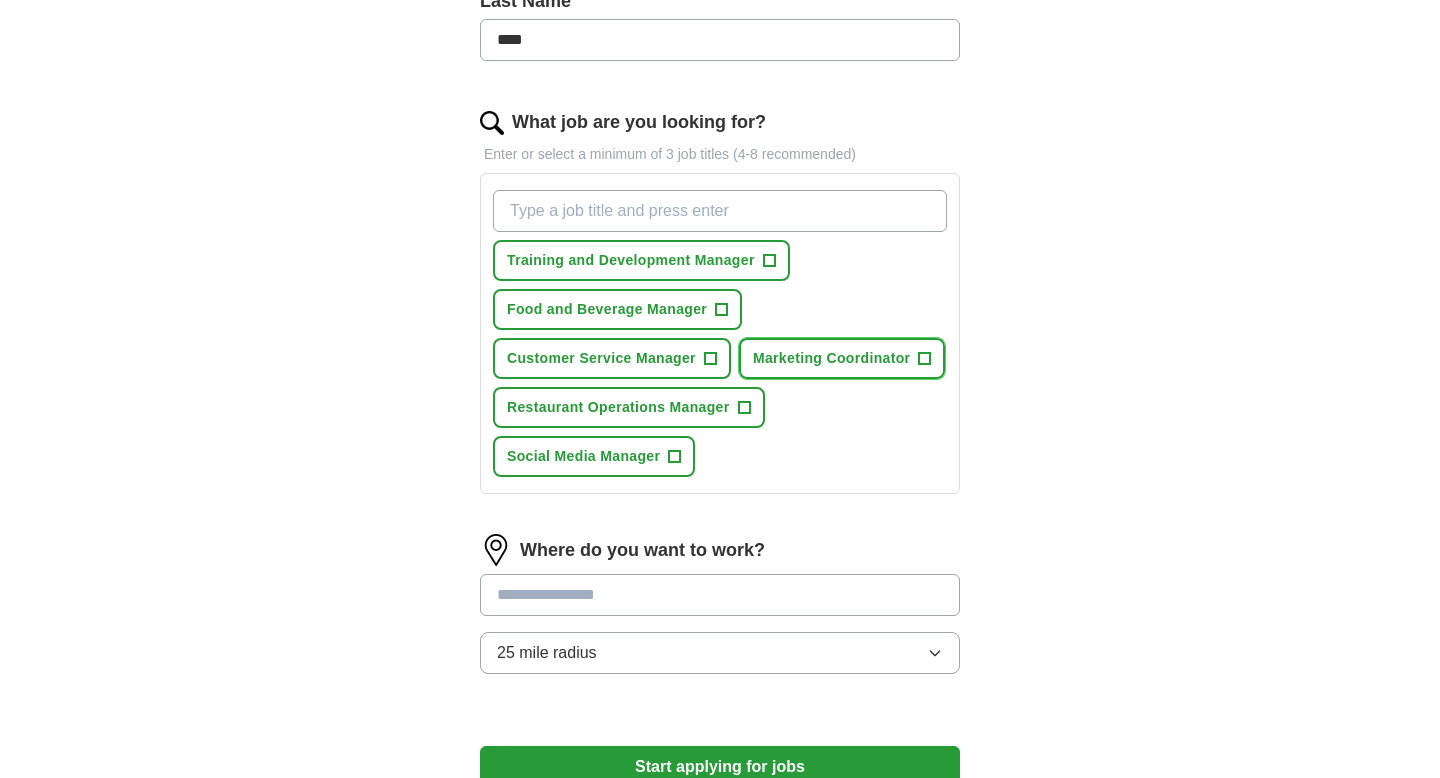 click on "Marketing Coordinator" at bounding box center (831, 358) 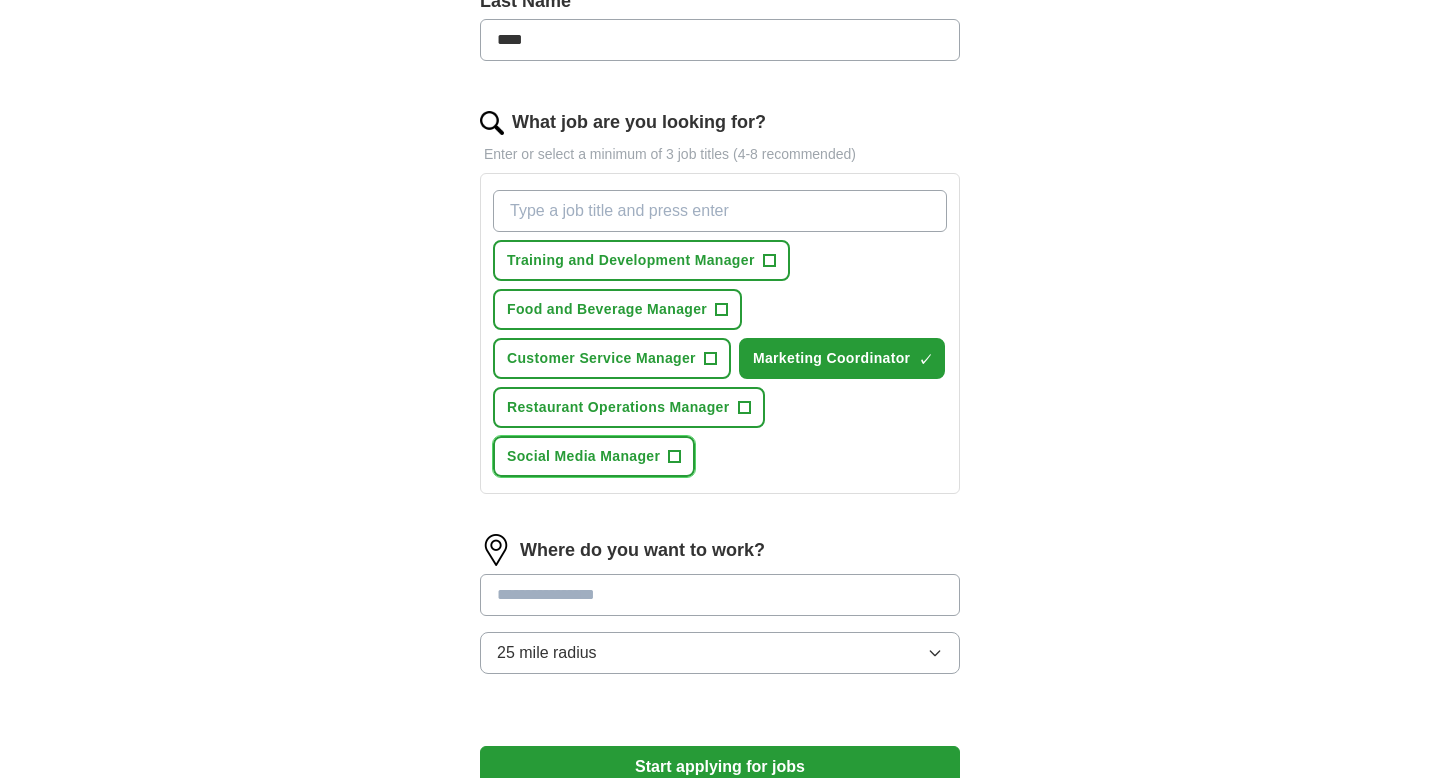 click on "Social Media Manager" at bounding box center [583, 456] 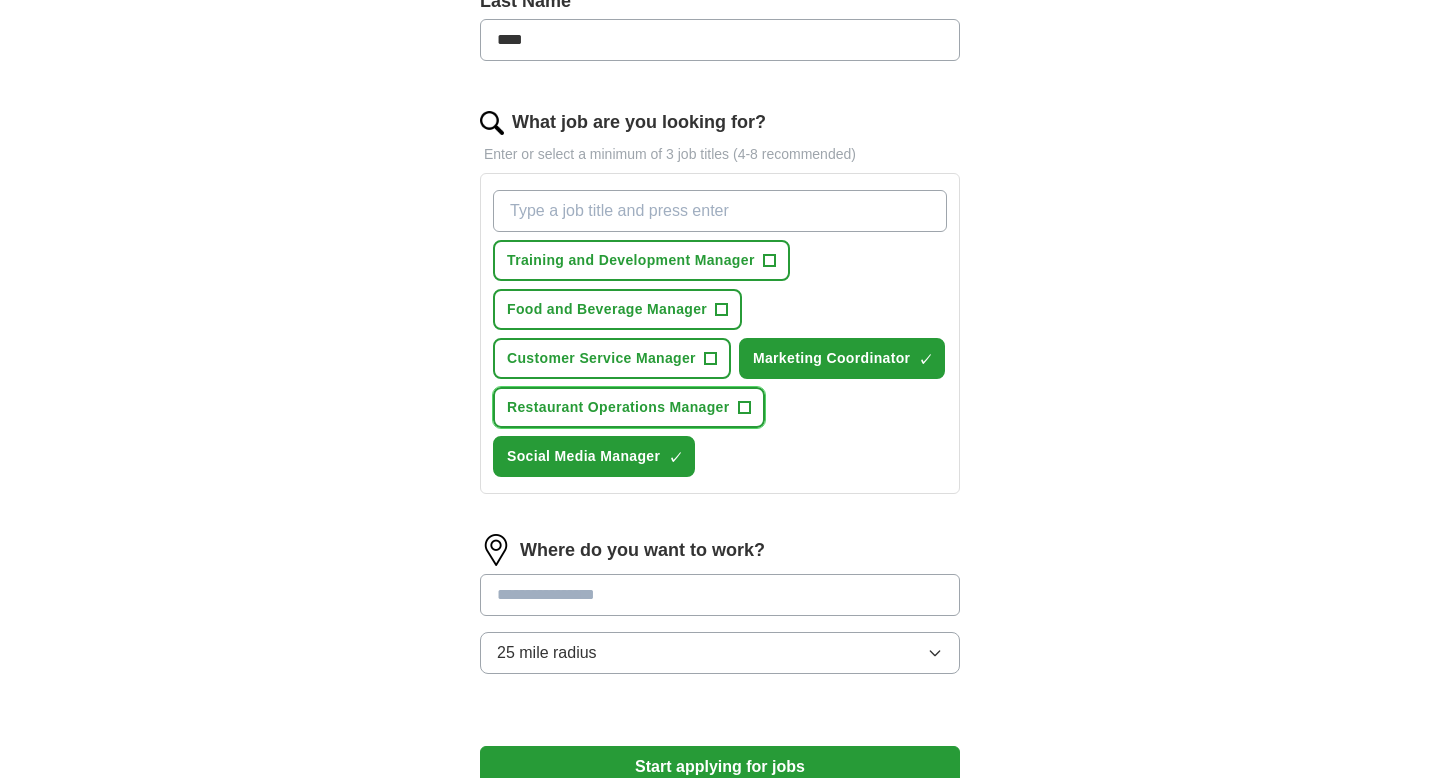 click on "Restaurant Operations Manager" at bounding box center [618, 407] 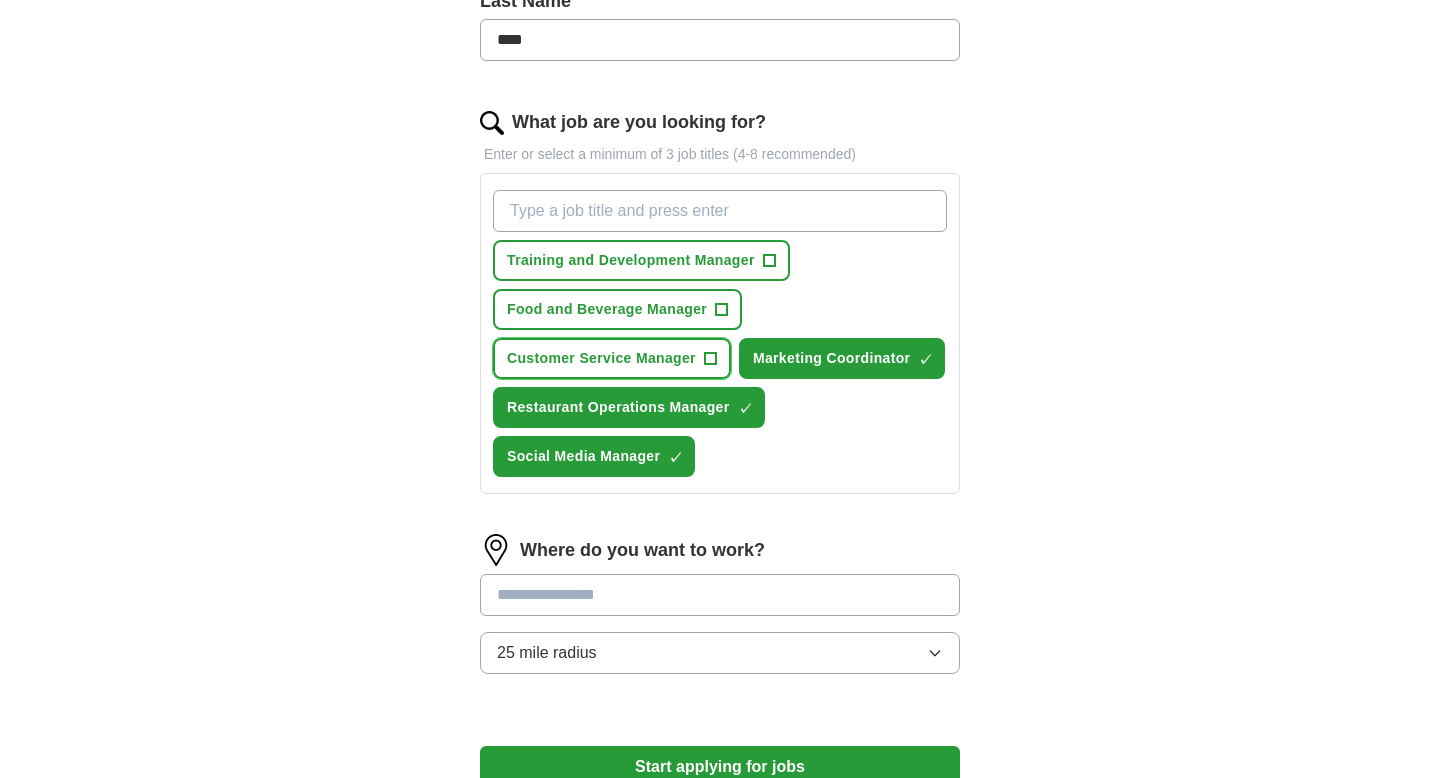 click on "Customer Service Manager" at bounding box center (601, 358) 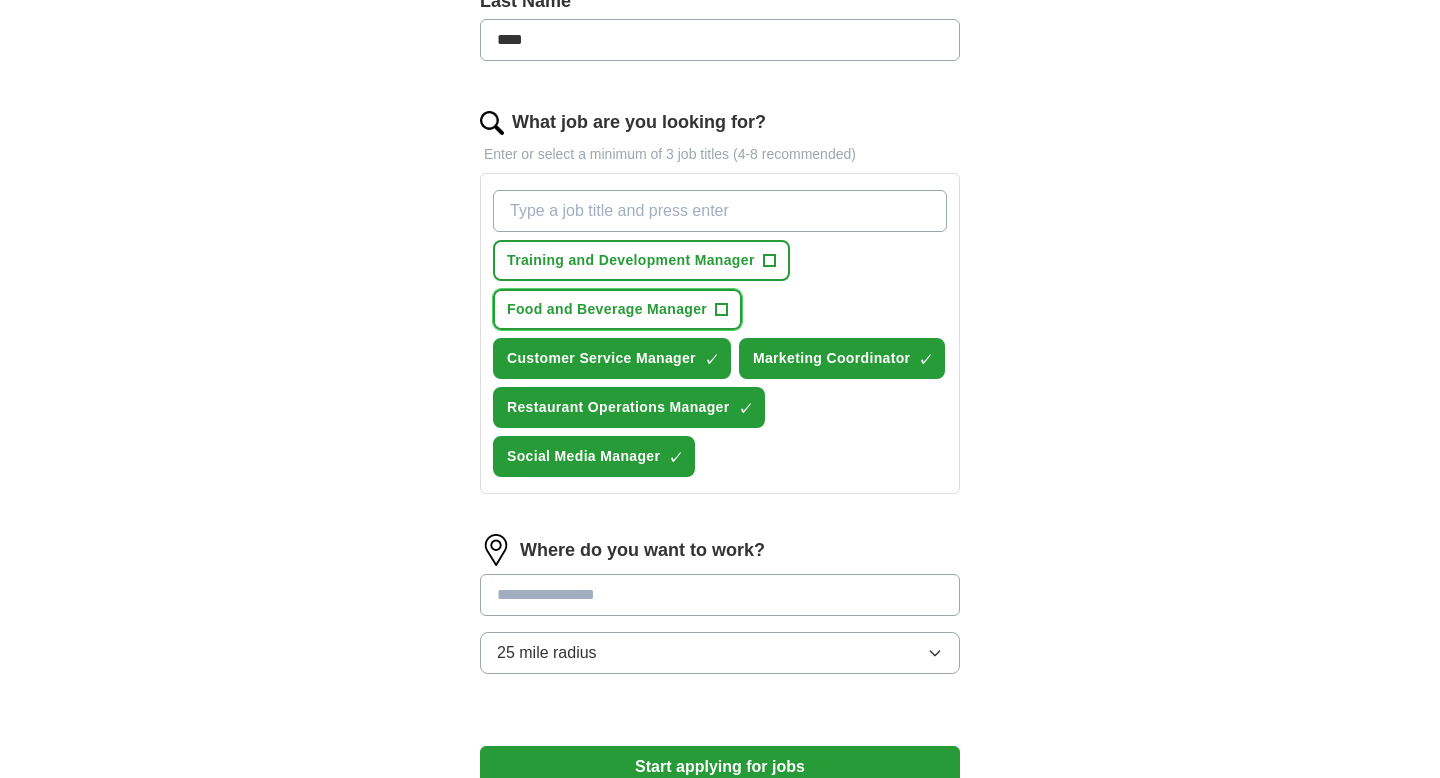 click on "Food and Beverage Manager" at bounding box center [607, 309] 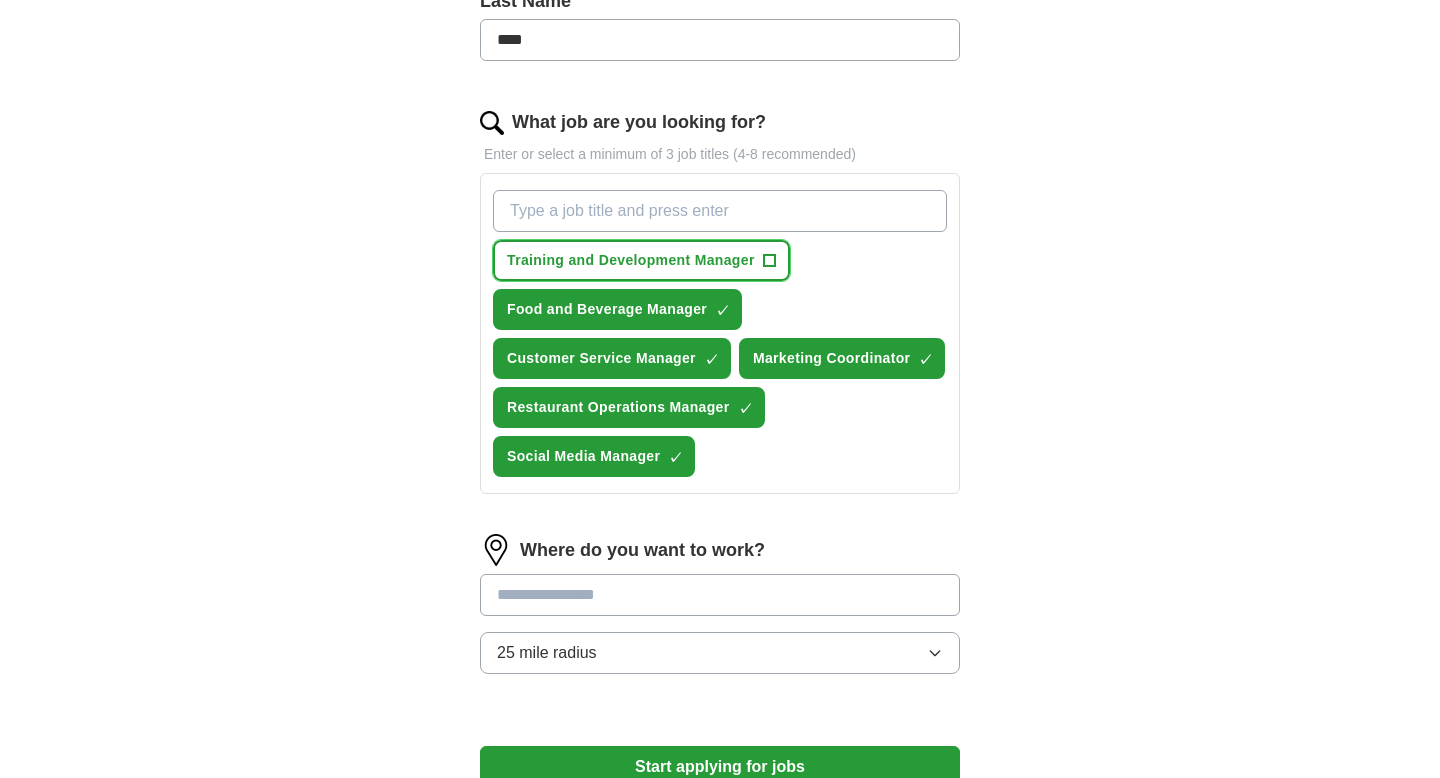 click on "Training and Development Manager" at bounding box center (631, 260) 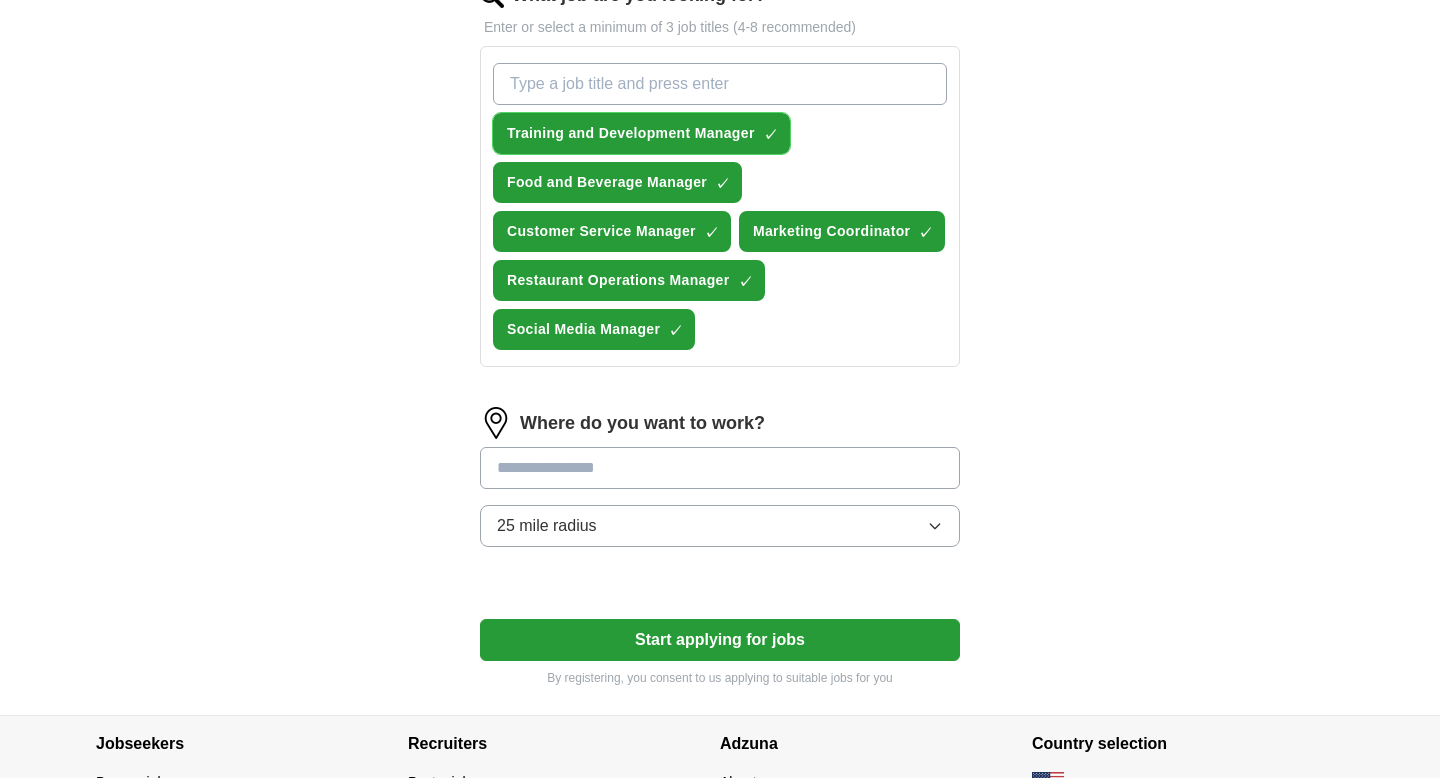scroll, scrollTop: 701, scrollLeft: 0, axis: vertical 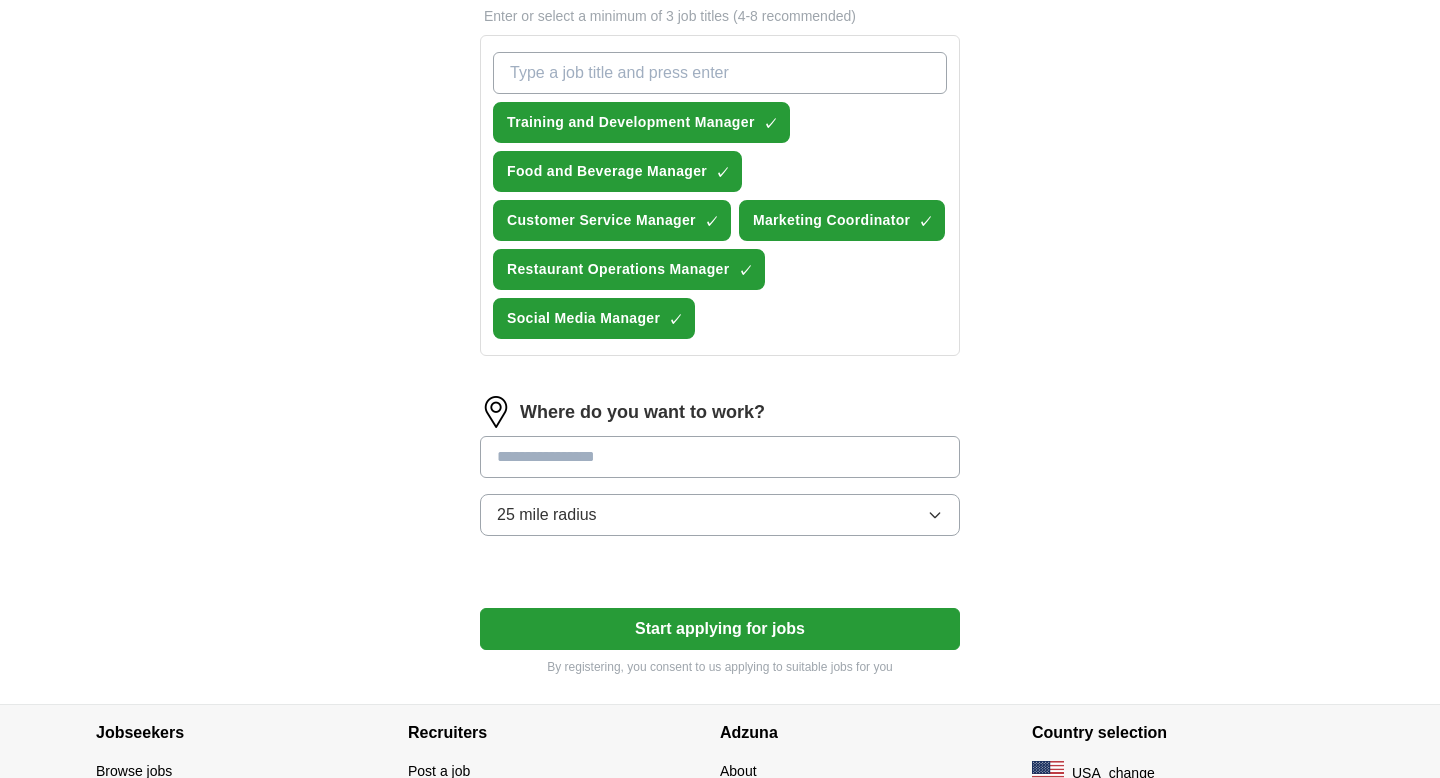 click at bounding box center (720, 457) 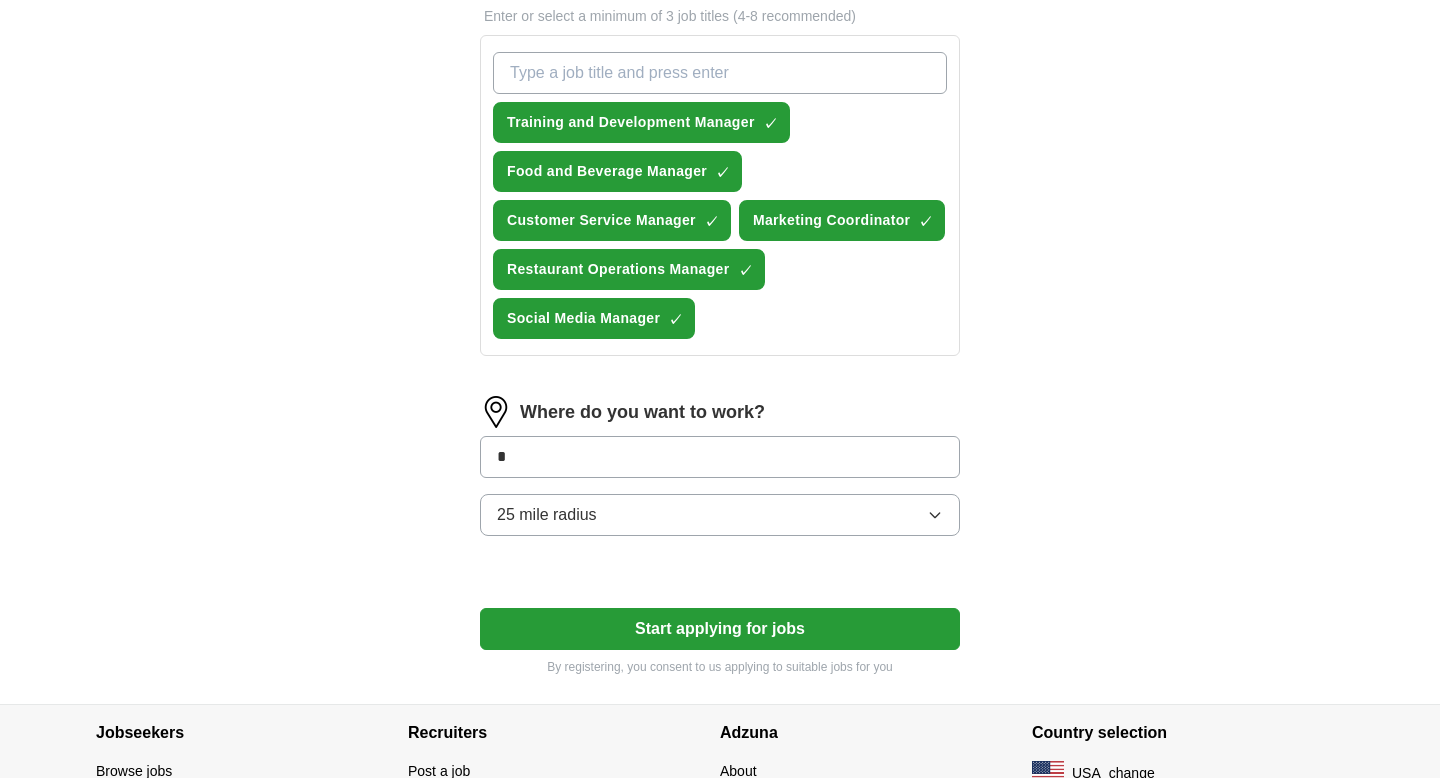 type on "*" 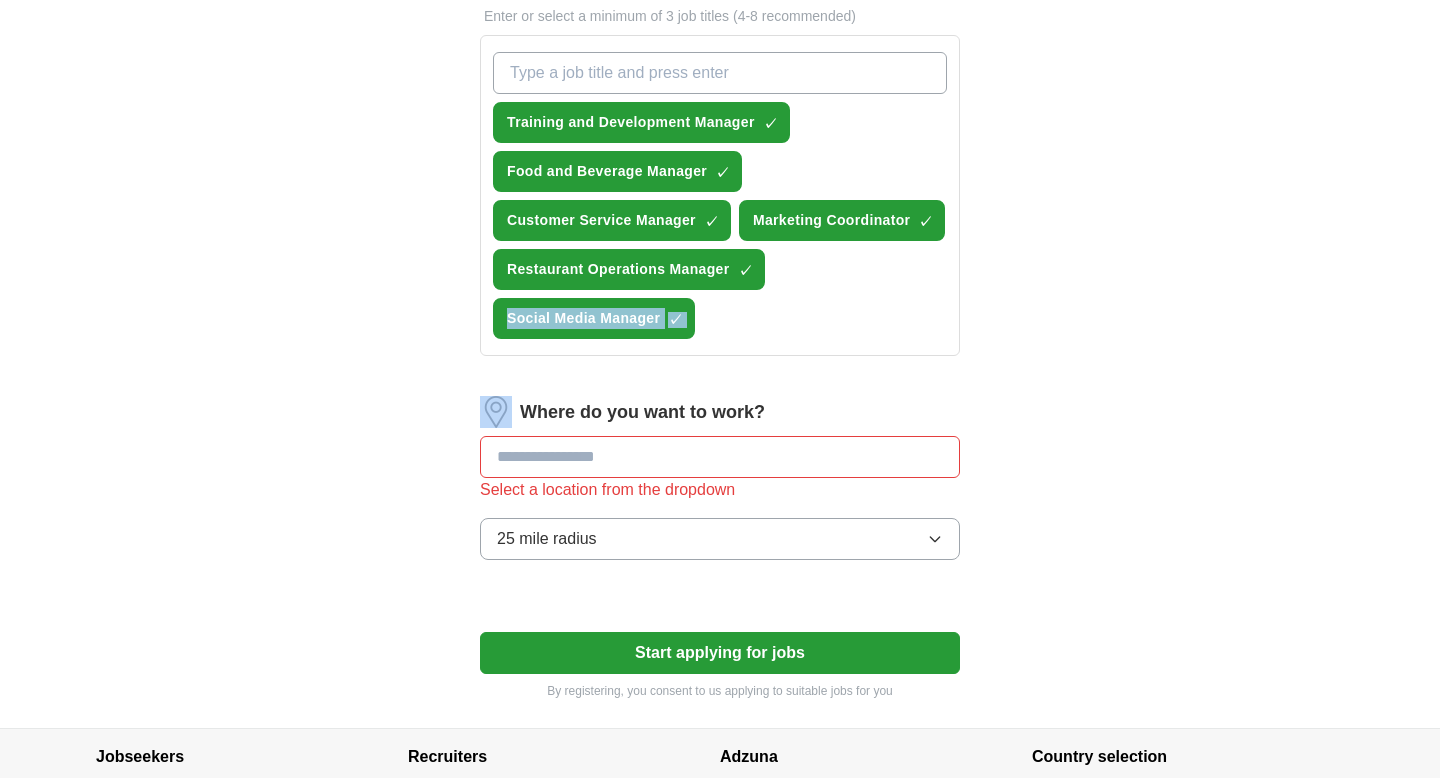 drag, startPoint x: 775, startPoint y: 418, endPoint x: 775, endPoint y: 437, distance: 19 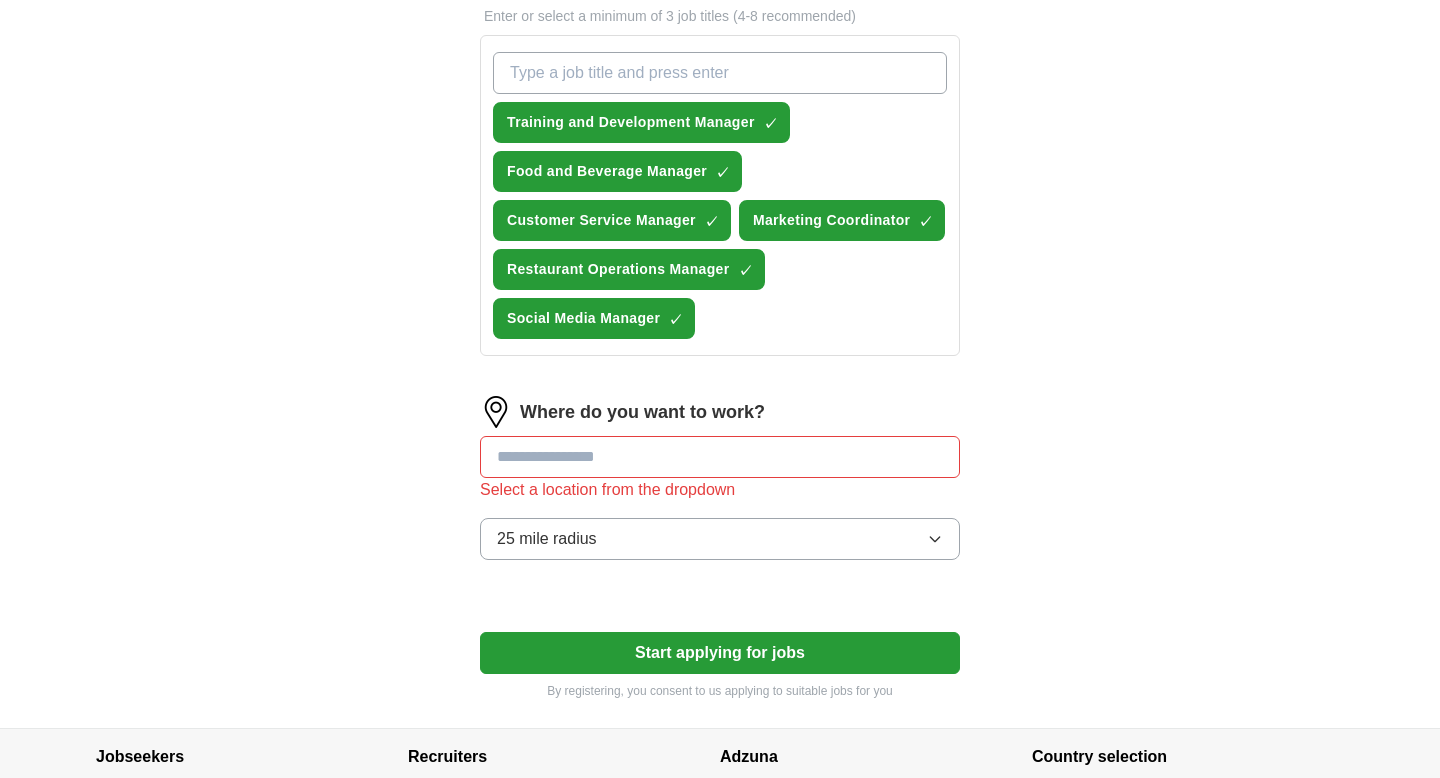 click on "Where do you want to work?" at bounding box center (720, 412) 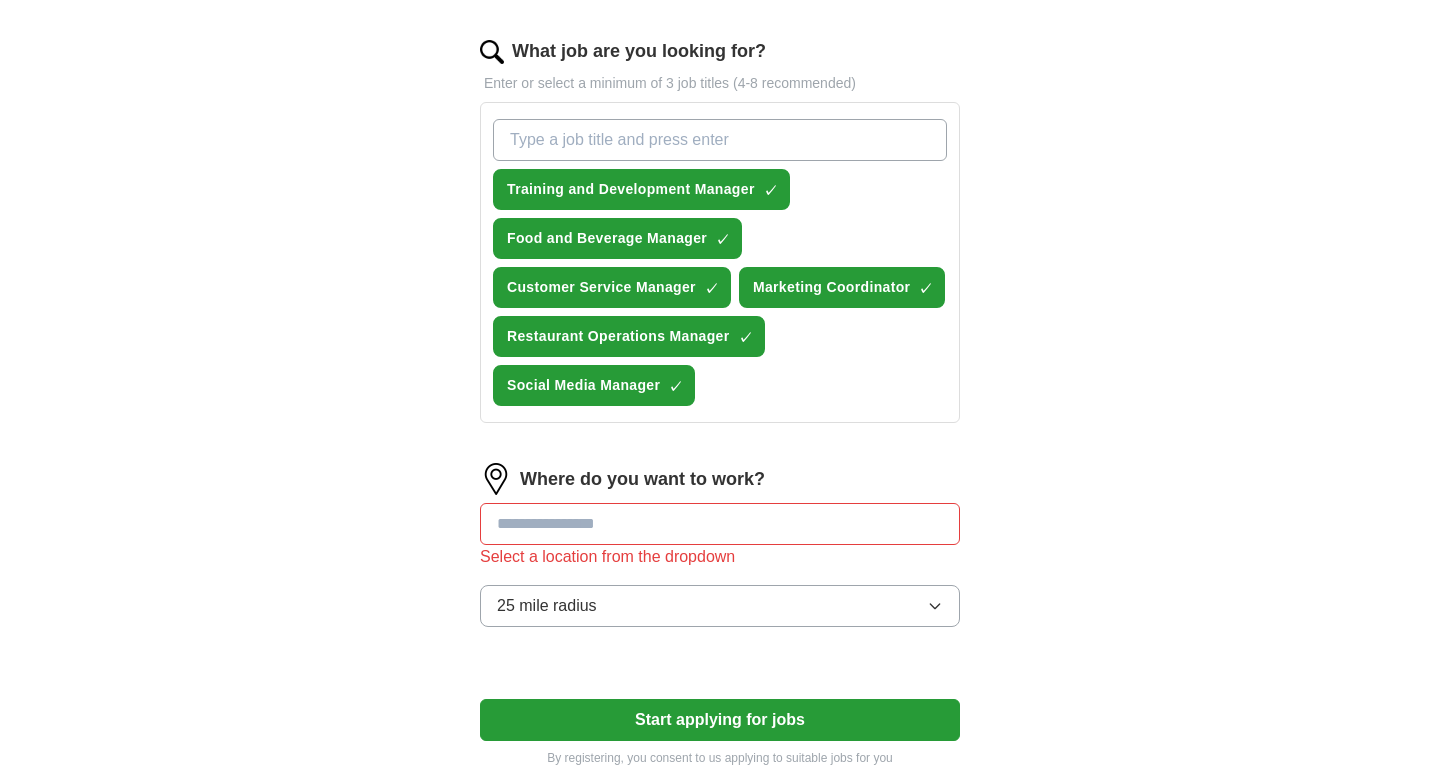 scroll, scrollTop: 681, scrollLeft: 0, axis: vertical 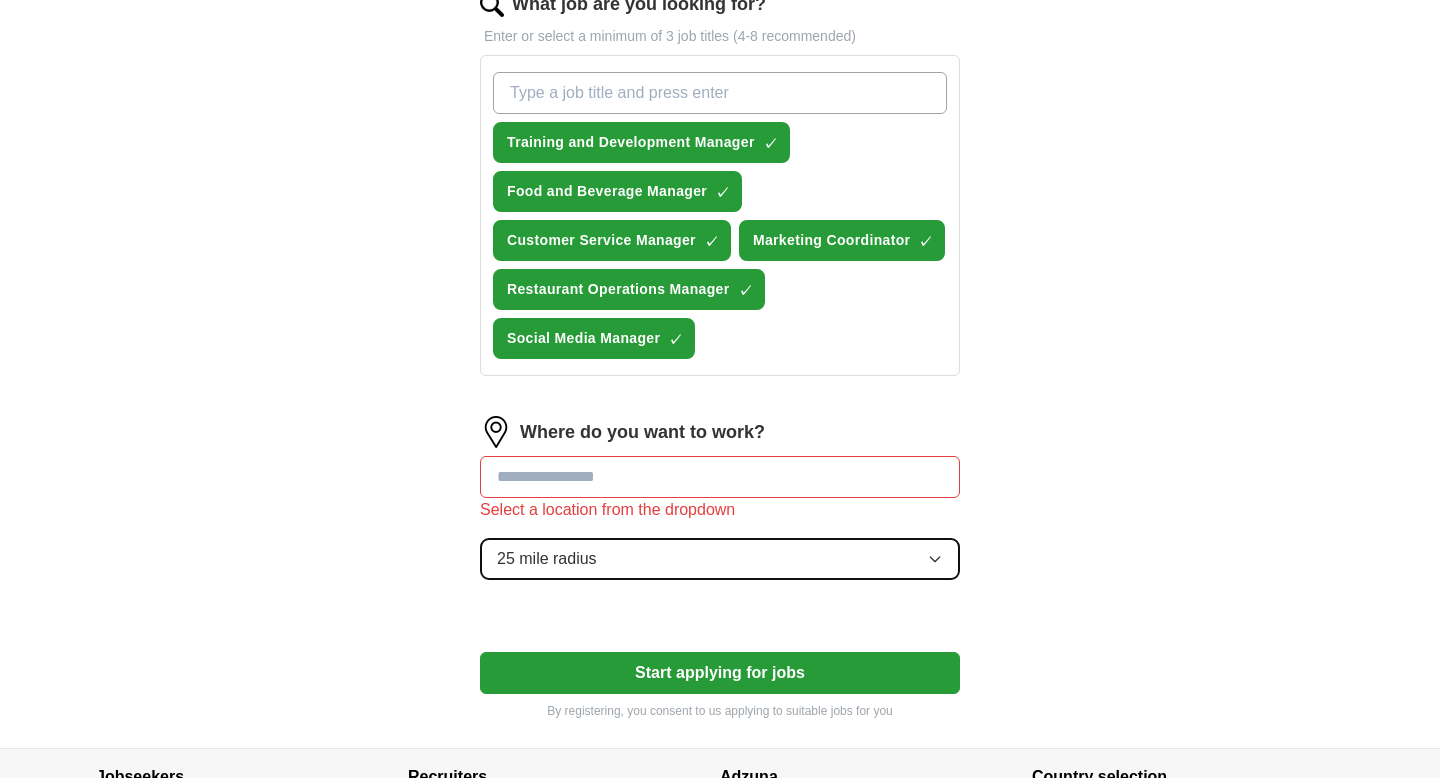 click on "25 mile radius" at bounding box center (720, 559) 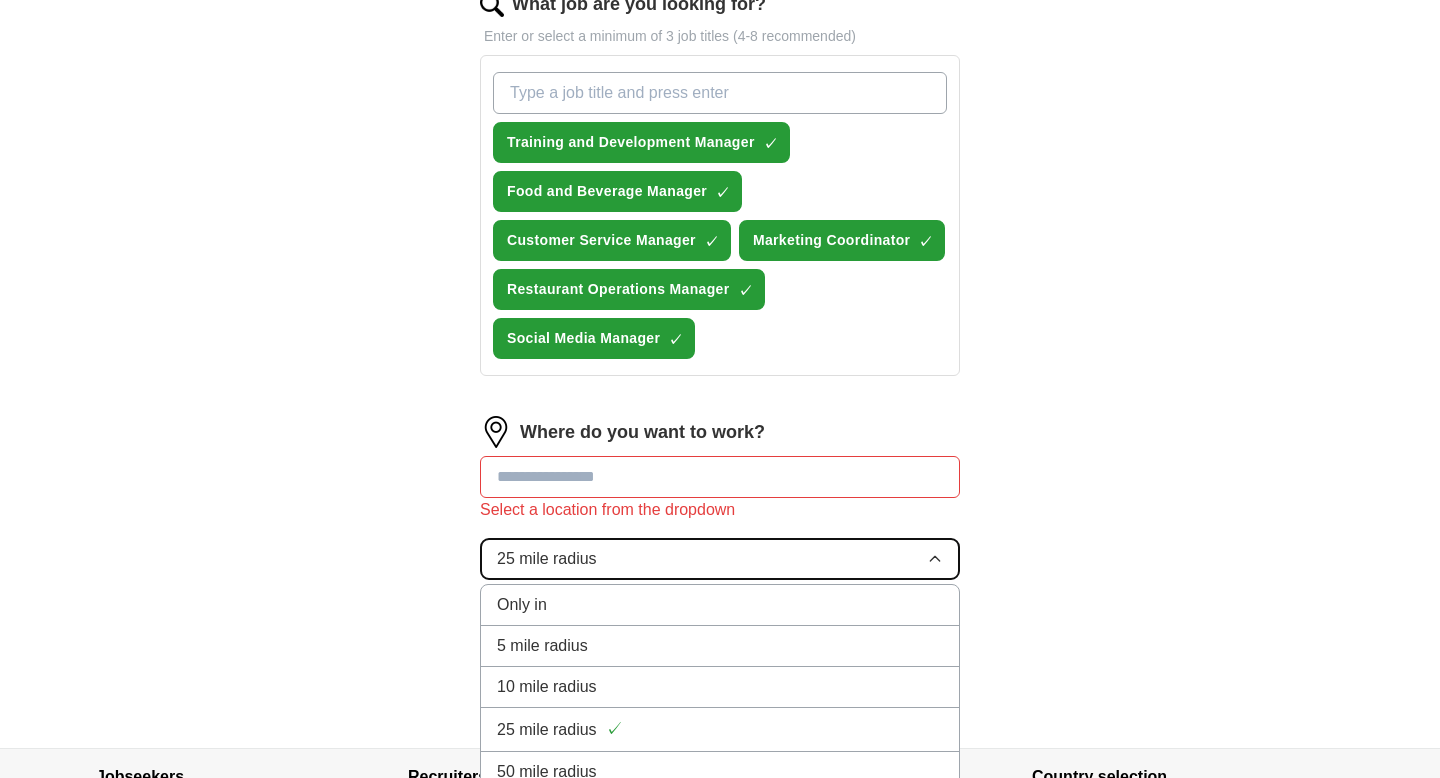 click on "25 mile radius" at bounding box center [720, 559] 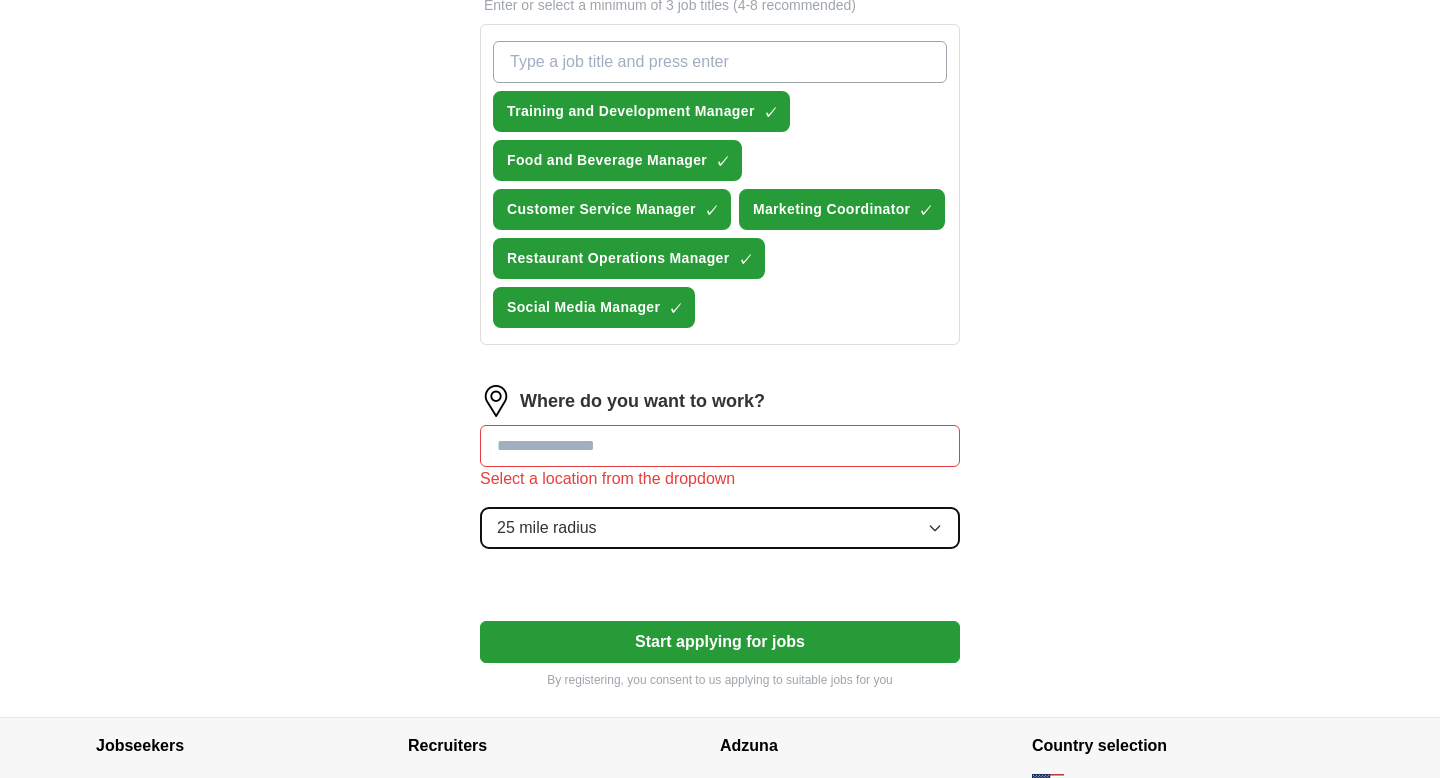scroll, scrollTop: 741, scrollLeft: 0, axis: vertical 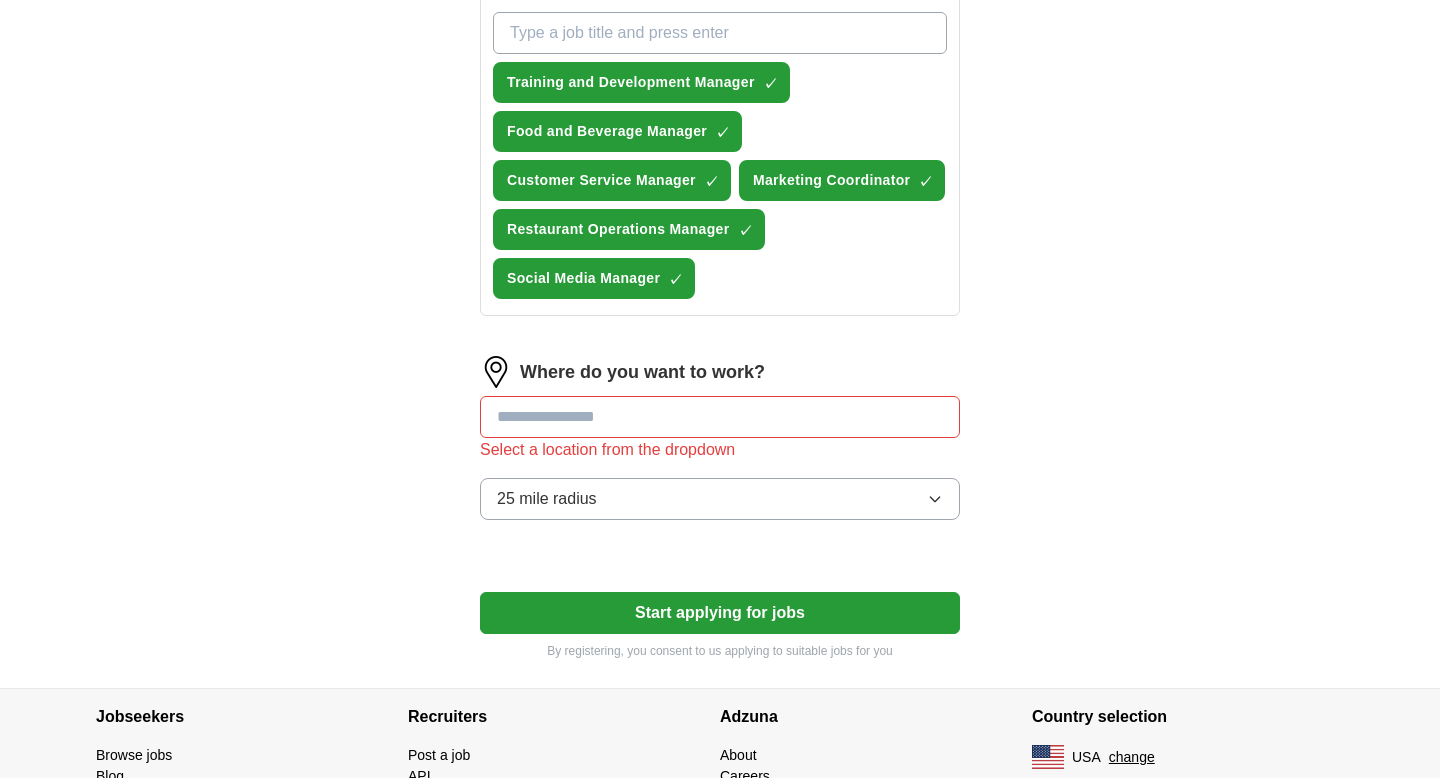 click at bounding box center [720, 417] 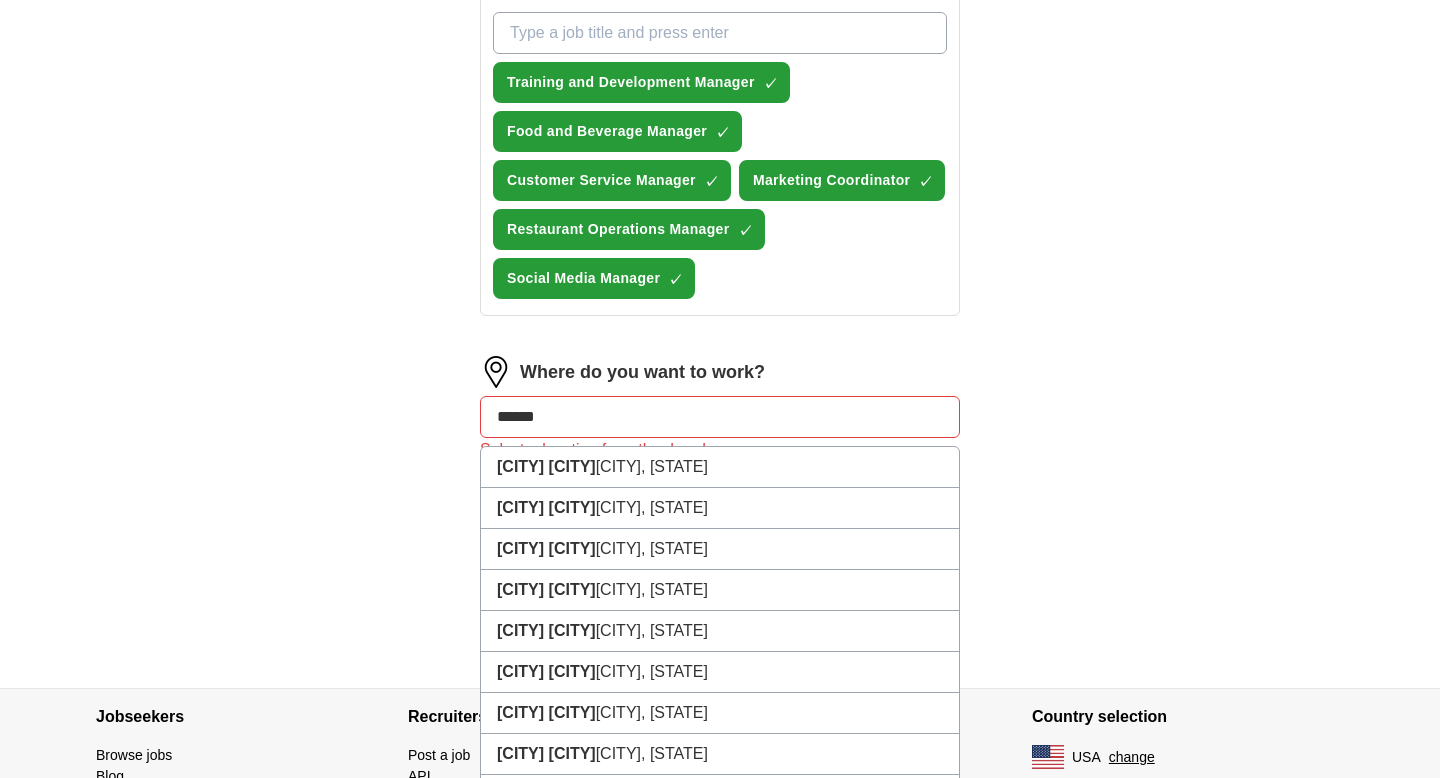 type on "*******" 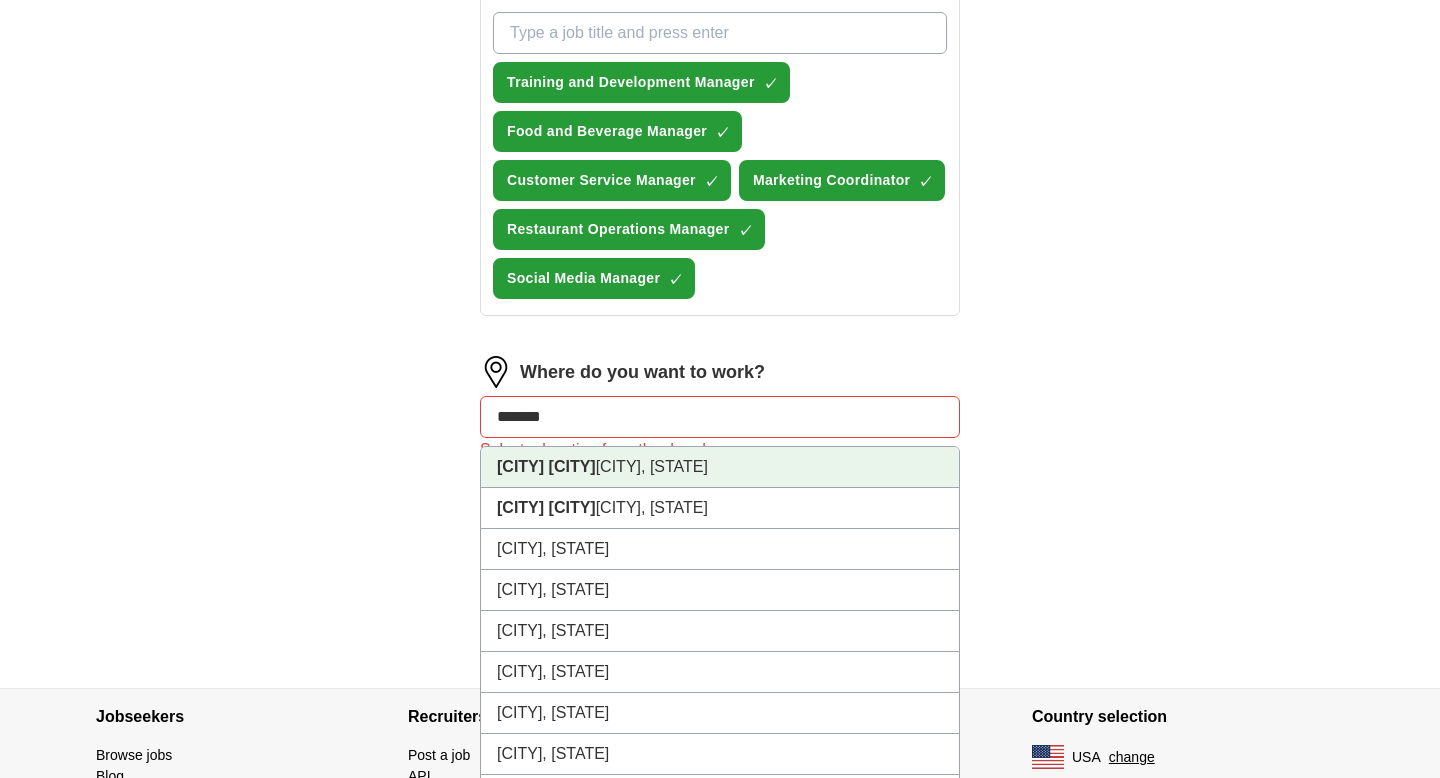 click on "[CITY] [CITY], [STATE]" at bounding box center (720, 467) 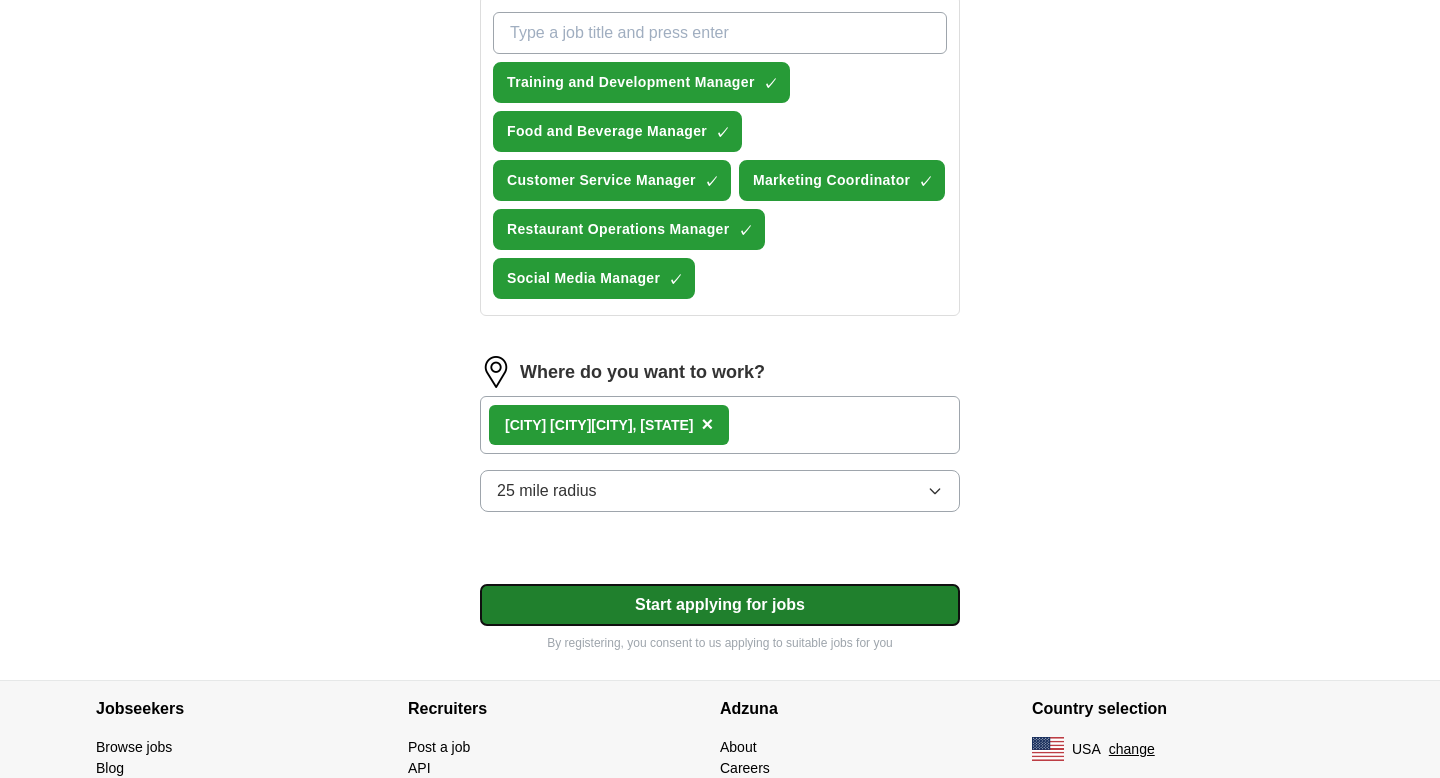 click on "Start applying for jobs" at bounding box center [720, 605] 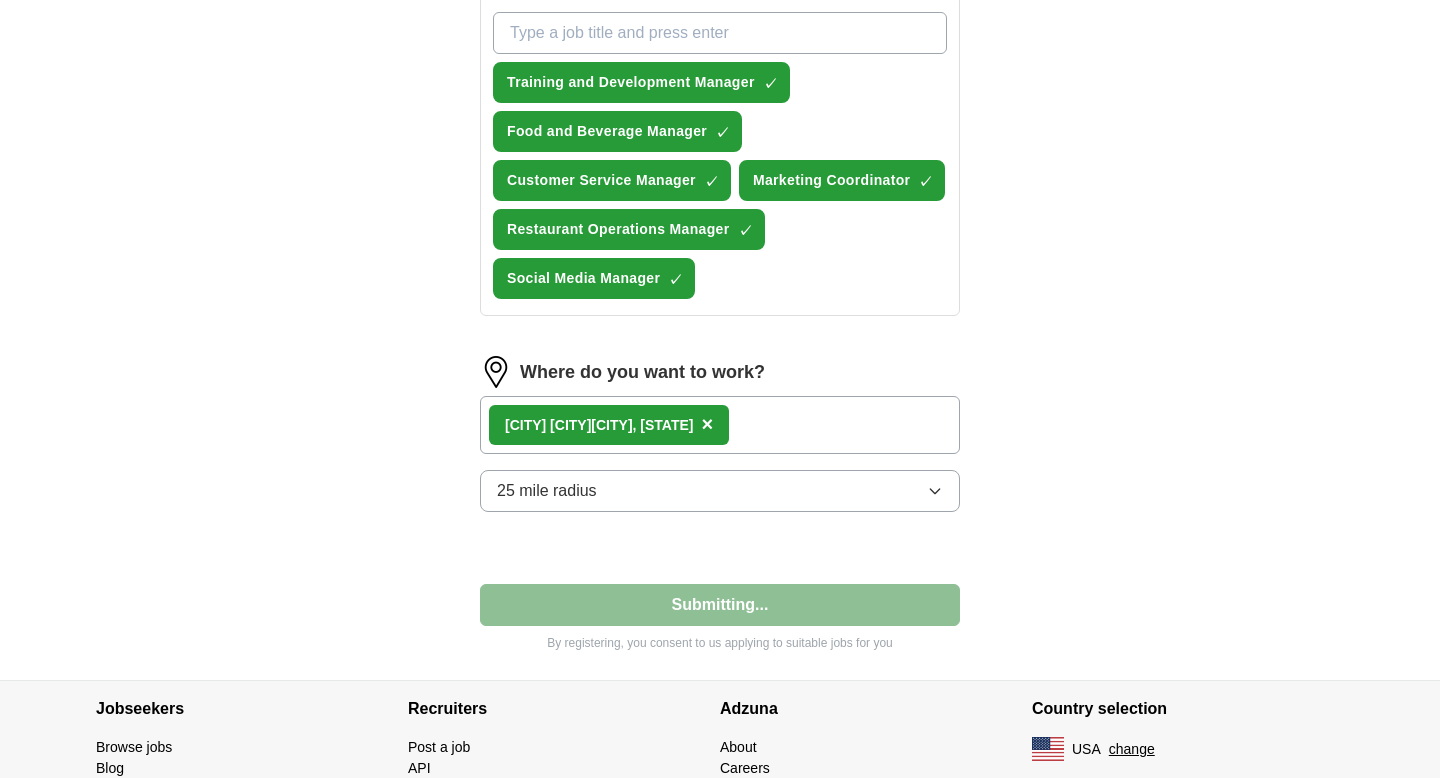 select on "**" 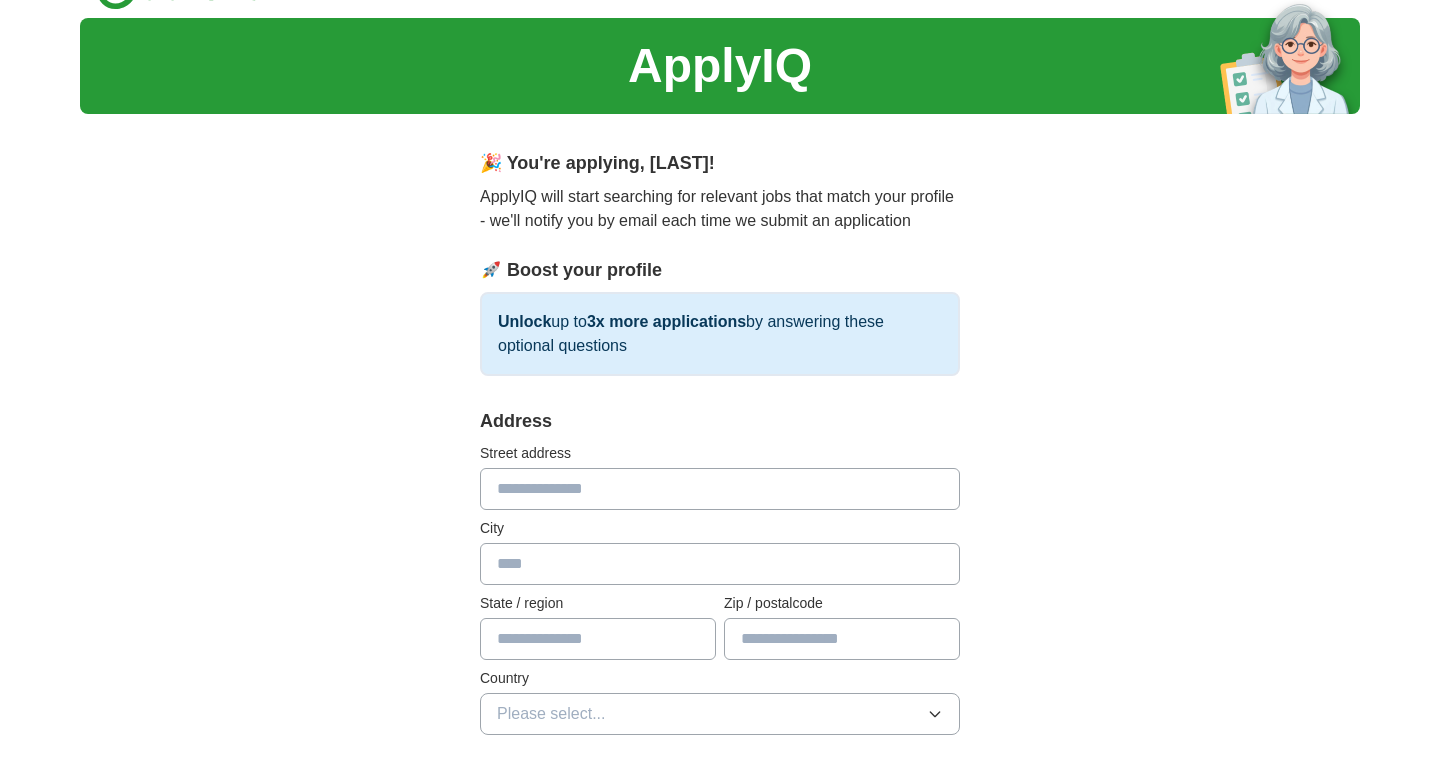 scroll, scrollTop: 63, scrollLeft: 0, axis: vertical 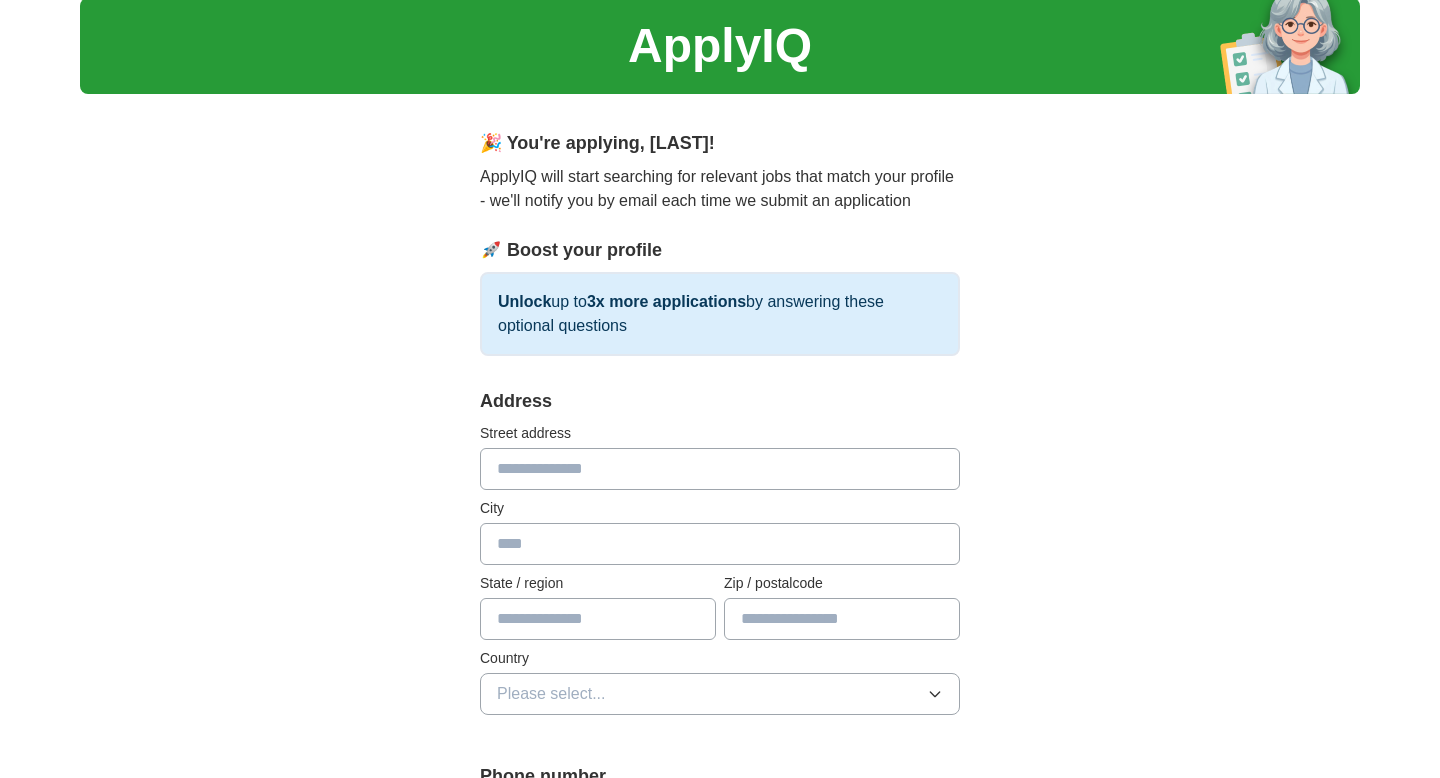 click at bounding box center [720, 469] 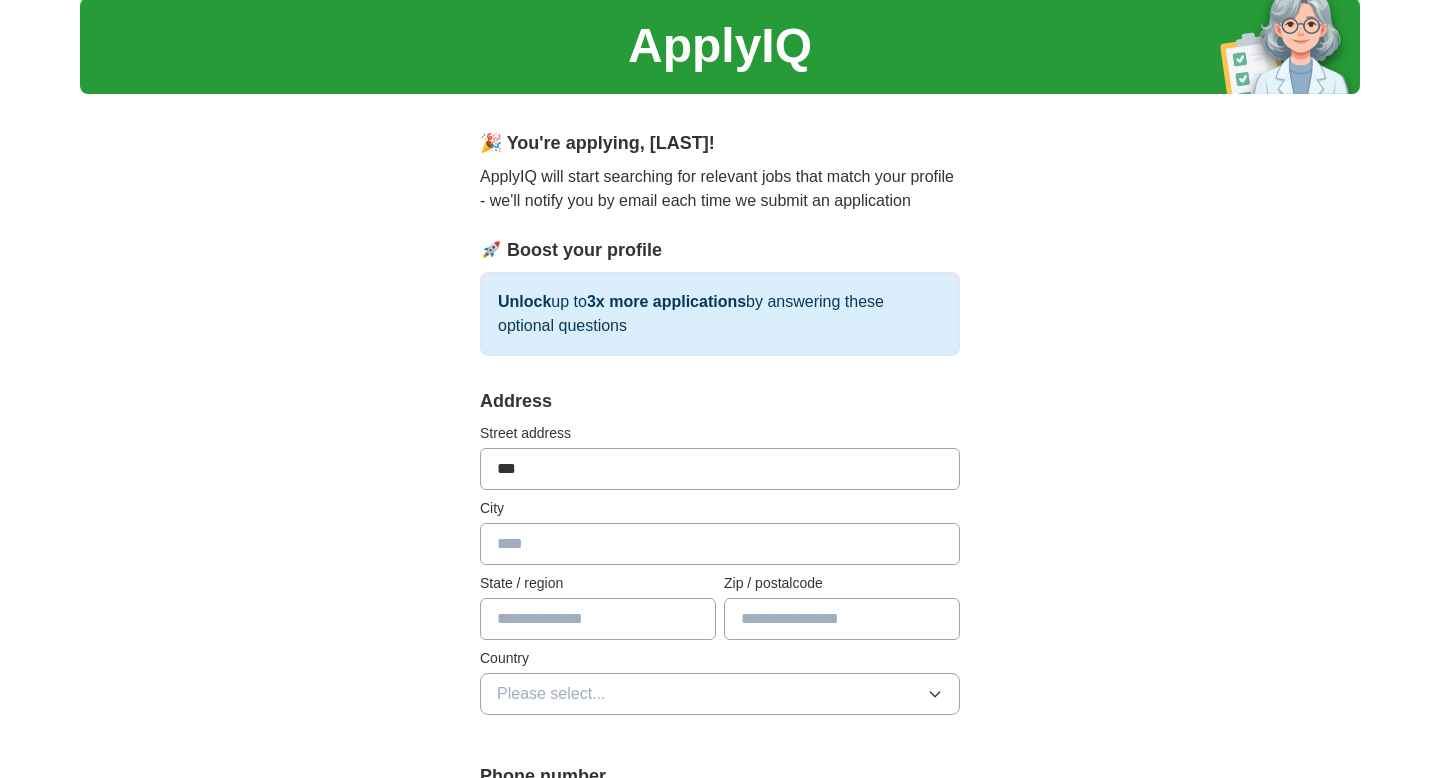 click on "**" at bounding box center [720, 469] 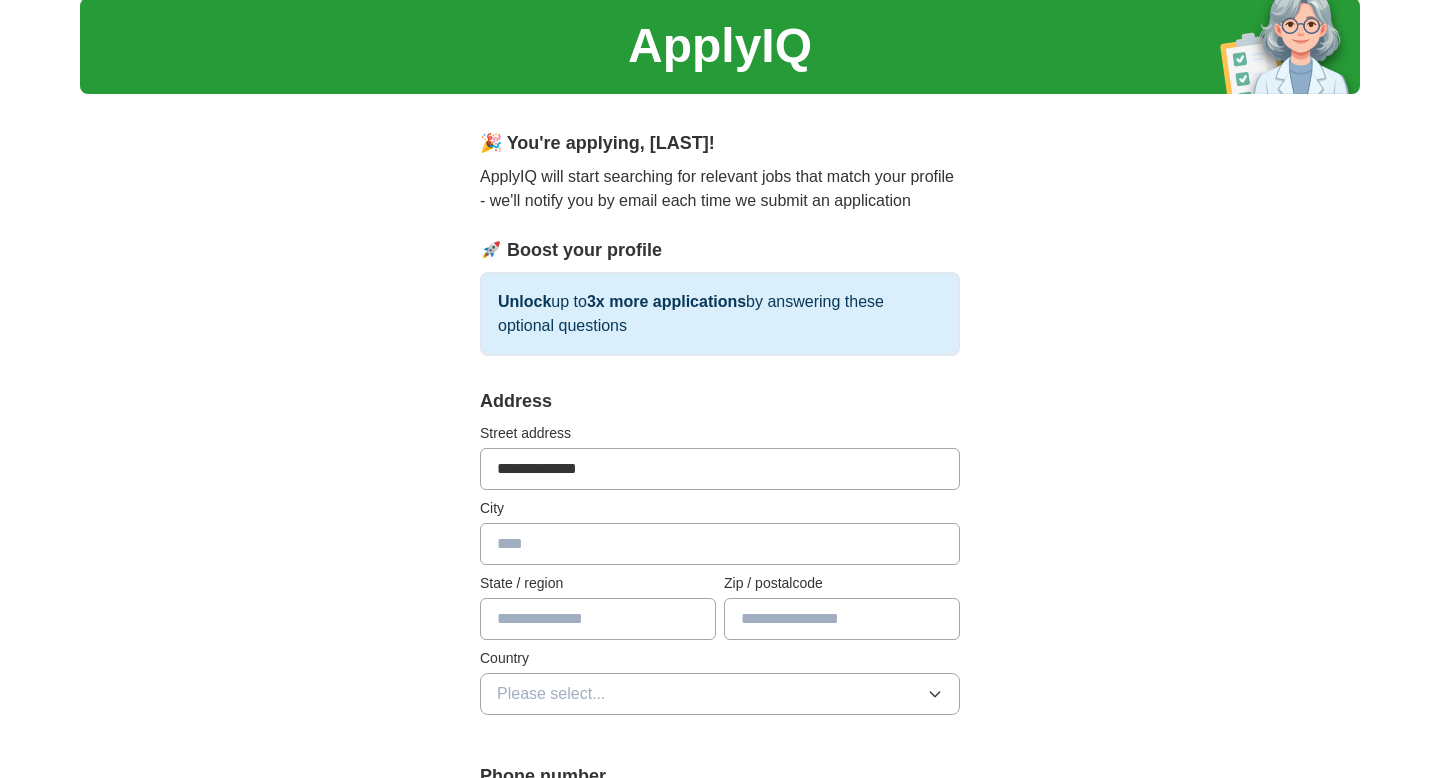 type on "**********" 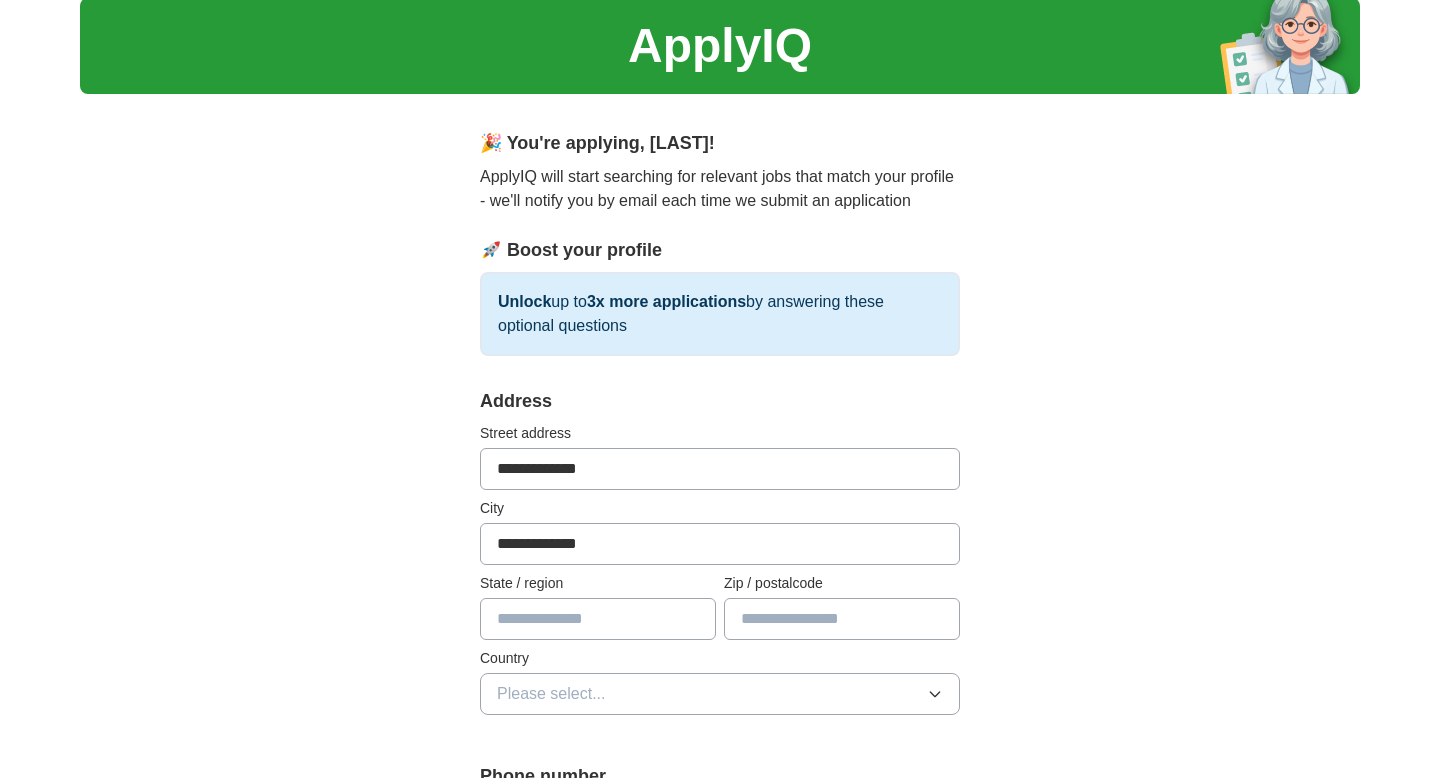 type on "**********" 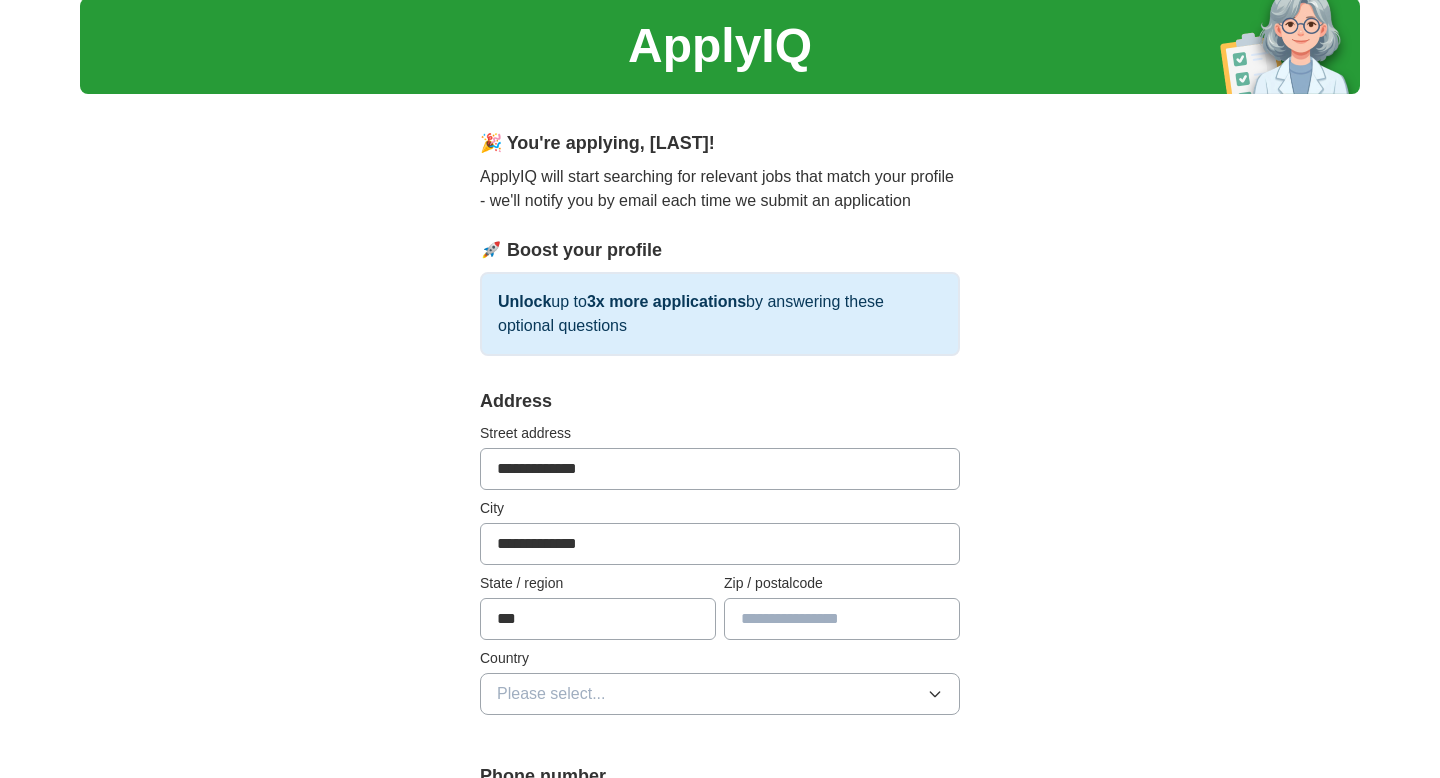 type on "**" 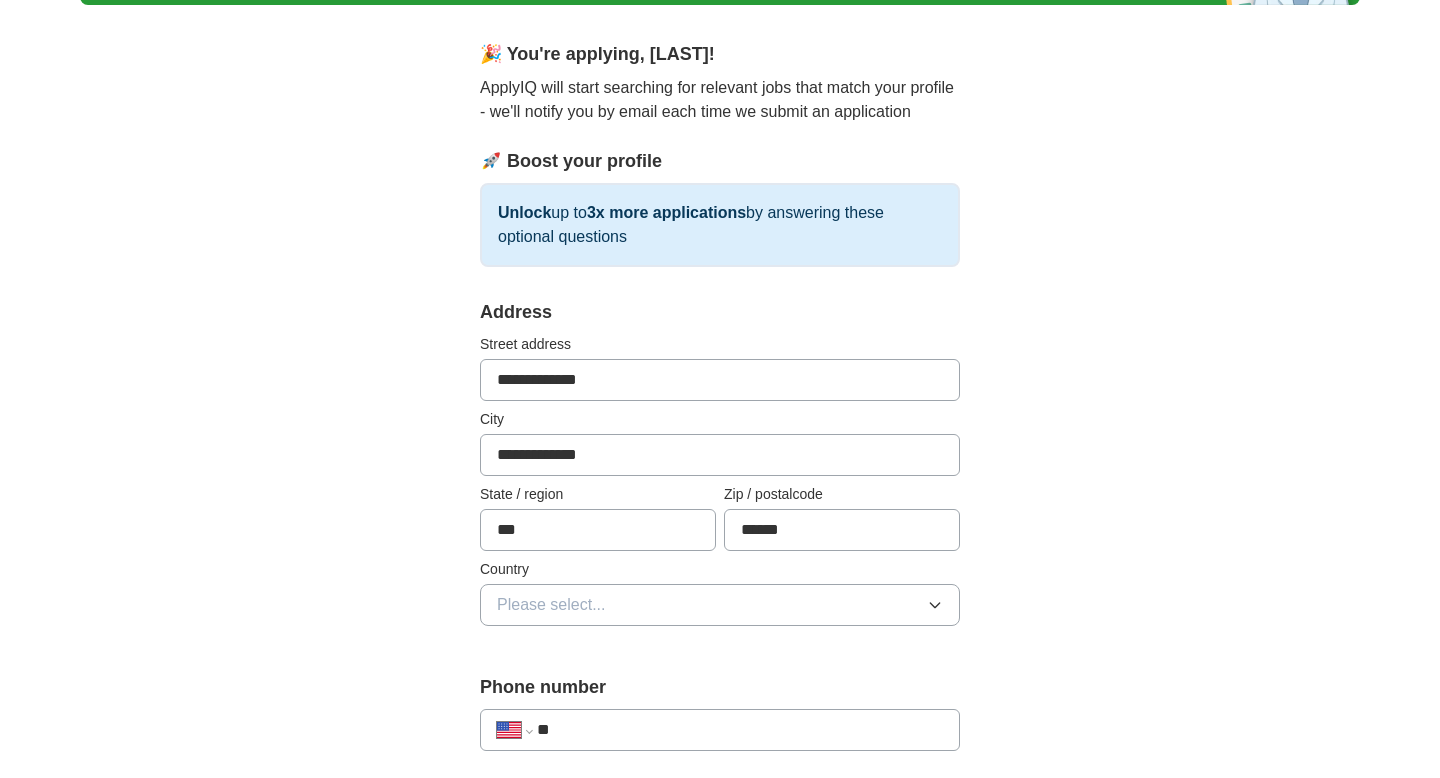 scroll, scrollTop: 243, scrollLeft: 0, axis: vertical 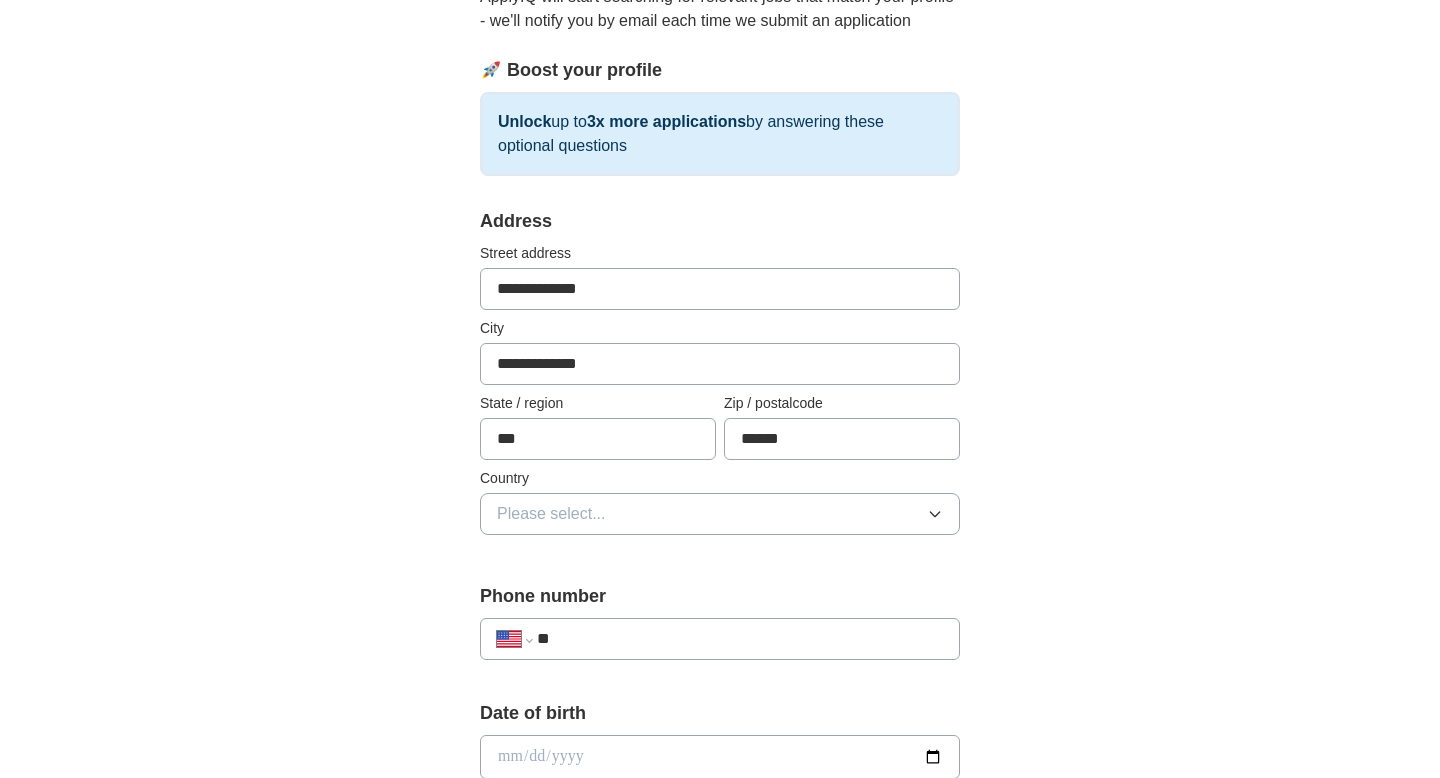 type on "*****" 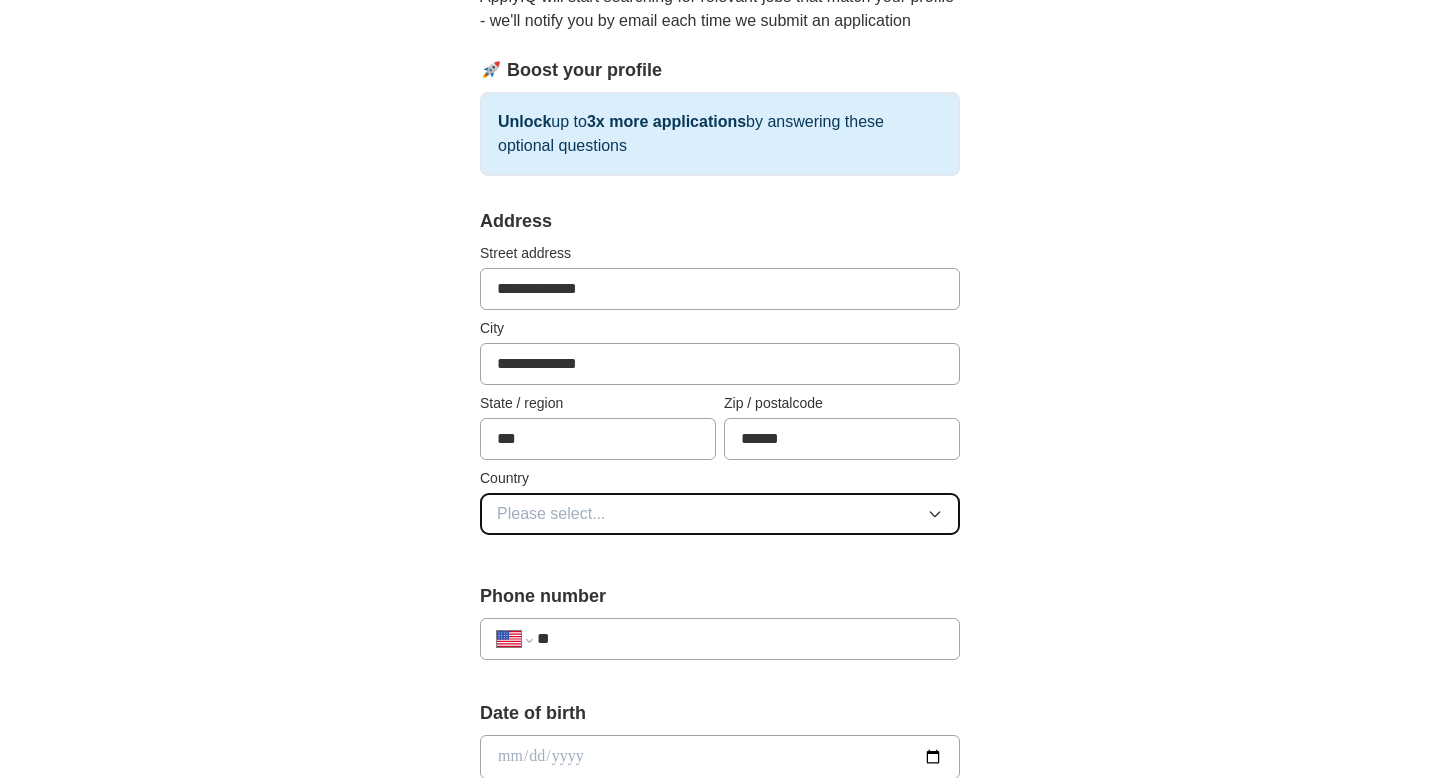 click on "Please select..." at bounding box center (720, 514) 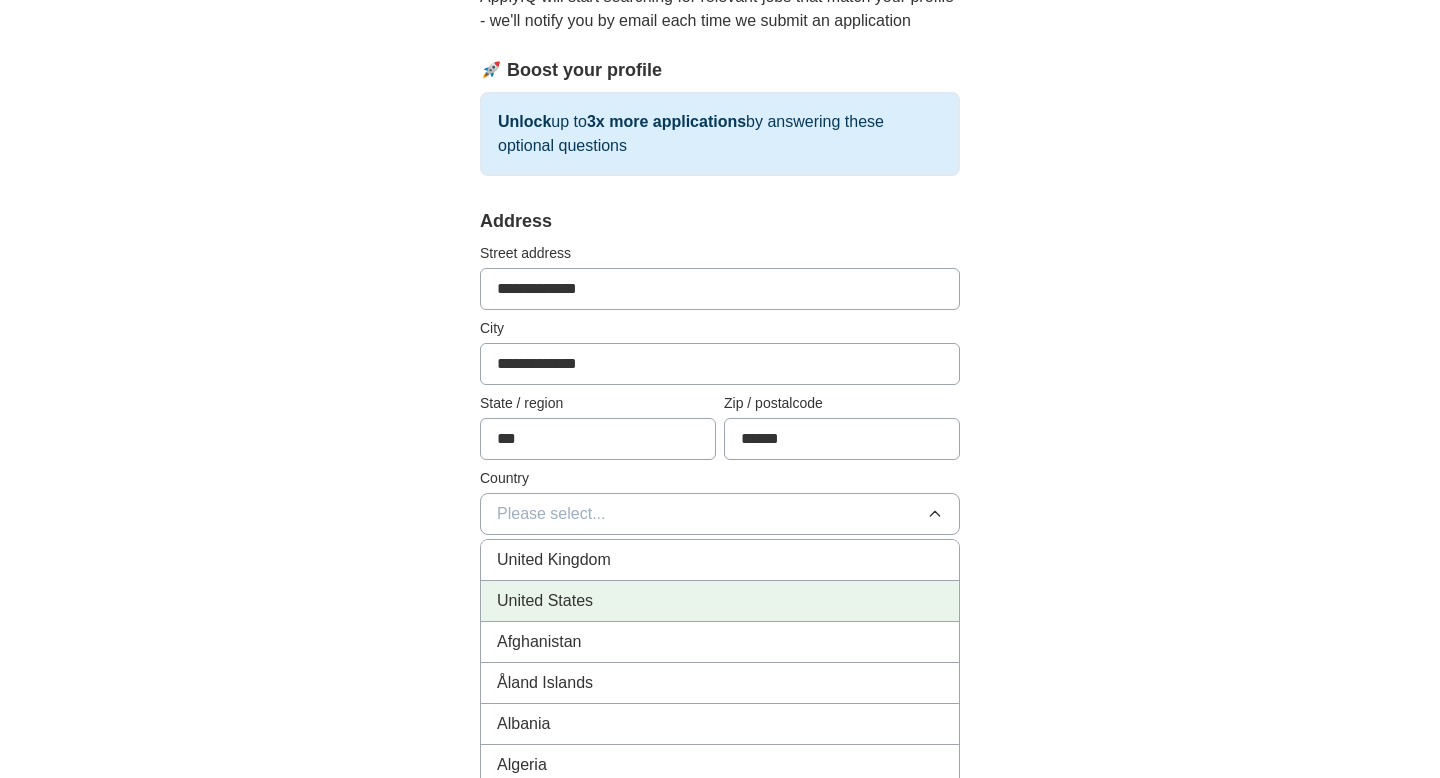 click on "United States" at bounding box center (720, 601) 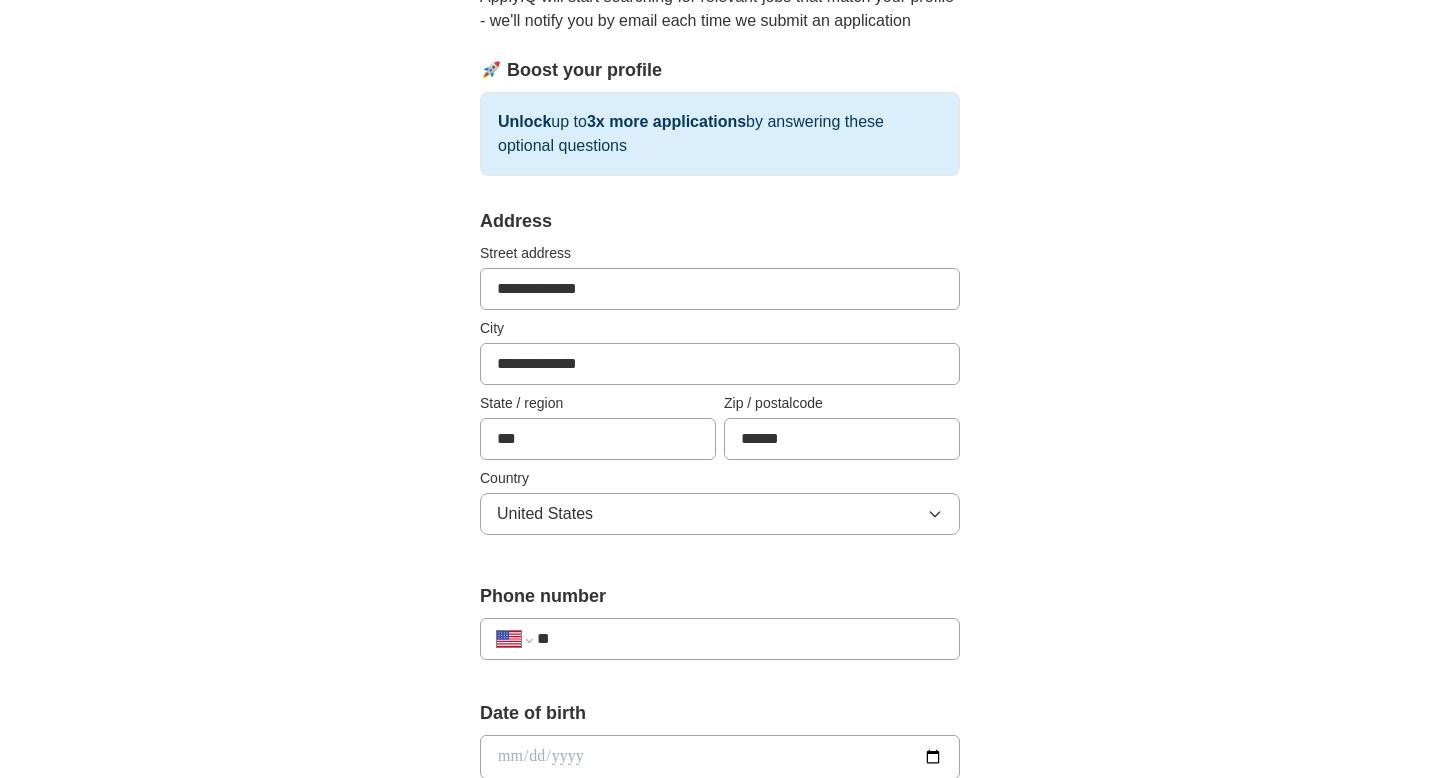 scroll, scrollTop: 270, scrollLeft: 0, axis: vertical 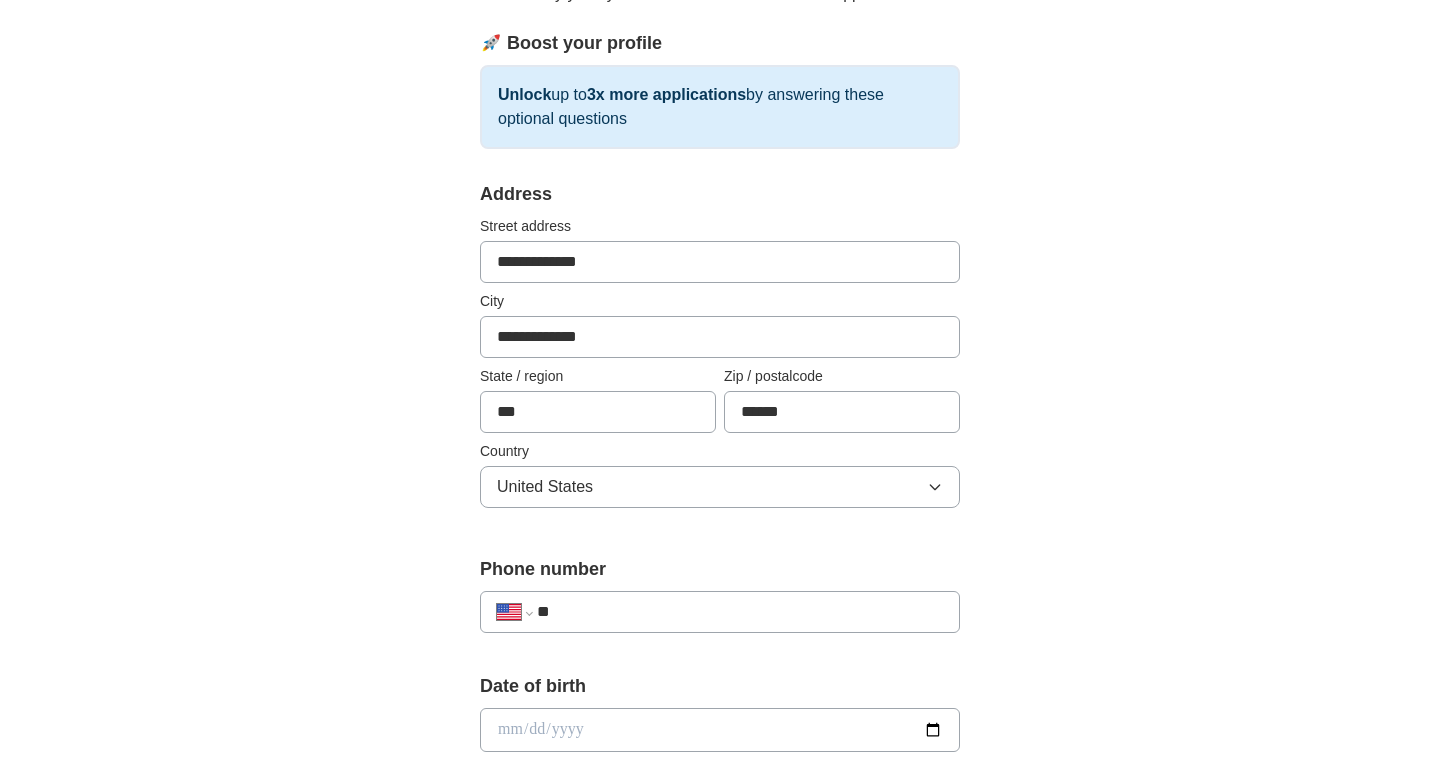 click on "**" at bounding box center [740, 612] 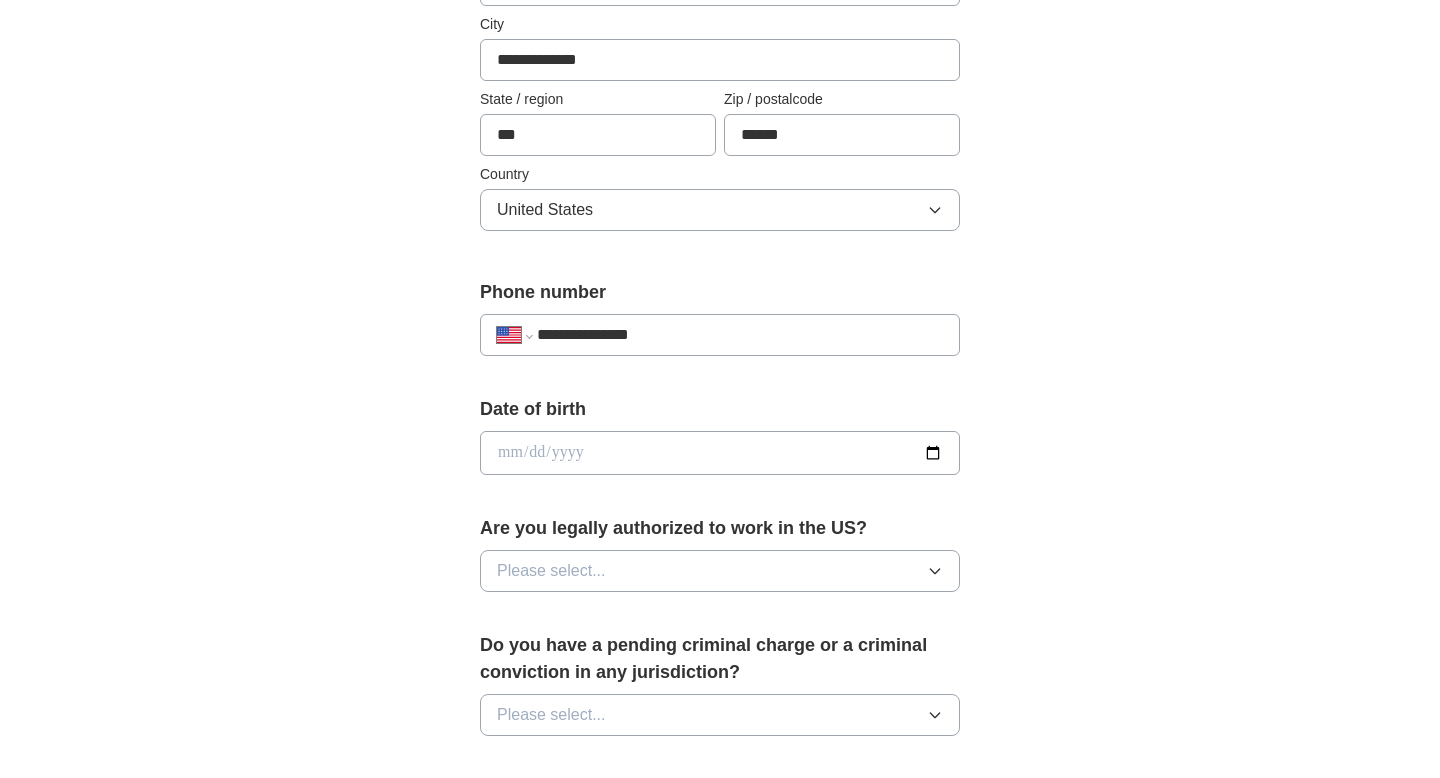 scroll, scrollTop: 619, scrollLeft: 0, axis: vertical 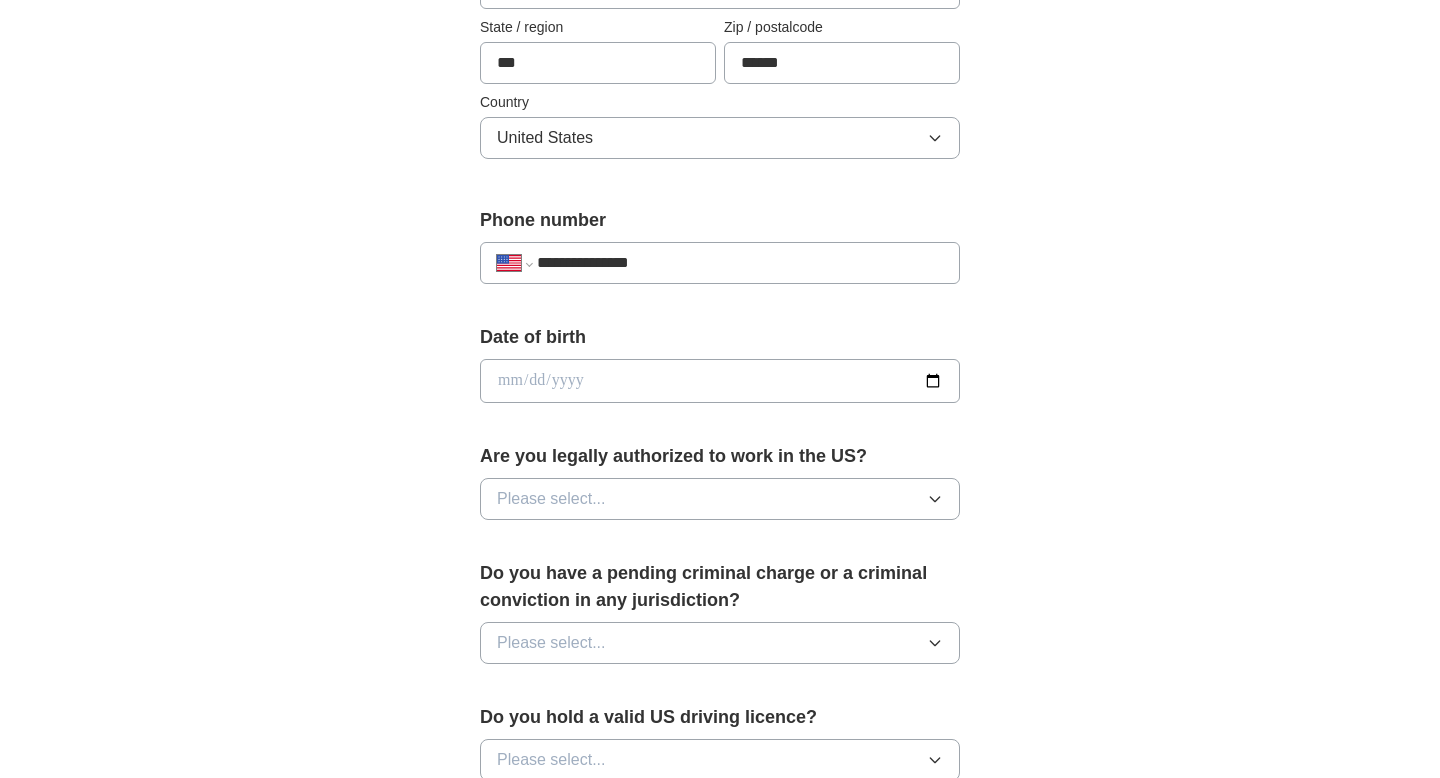type on "**********" 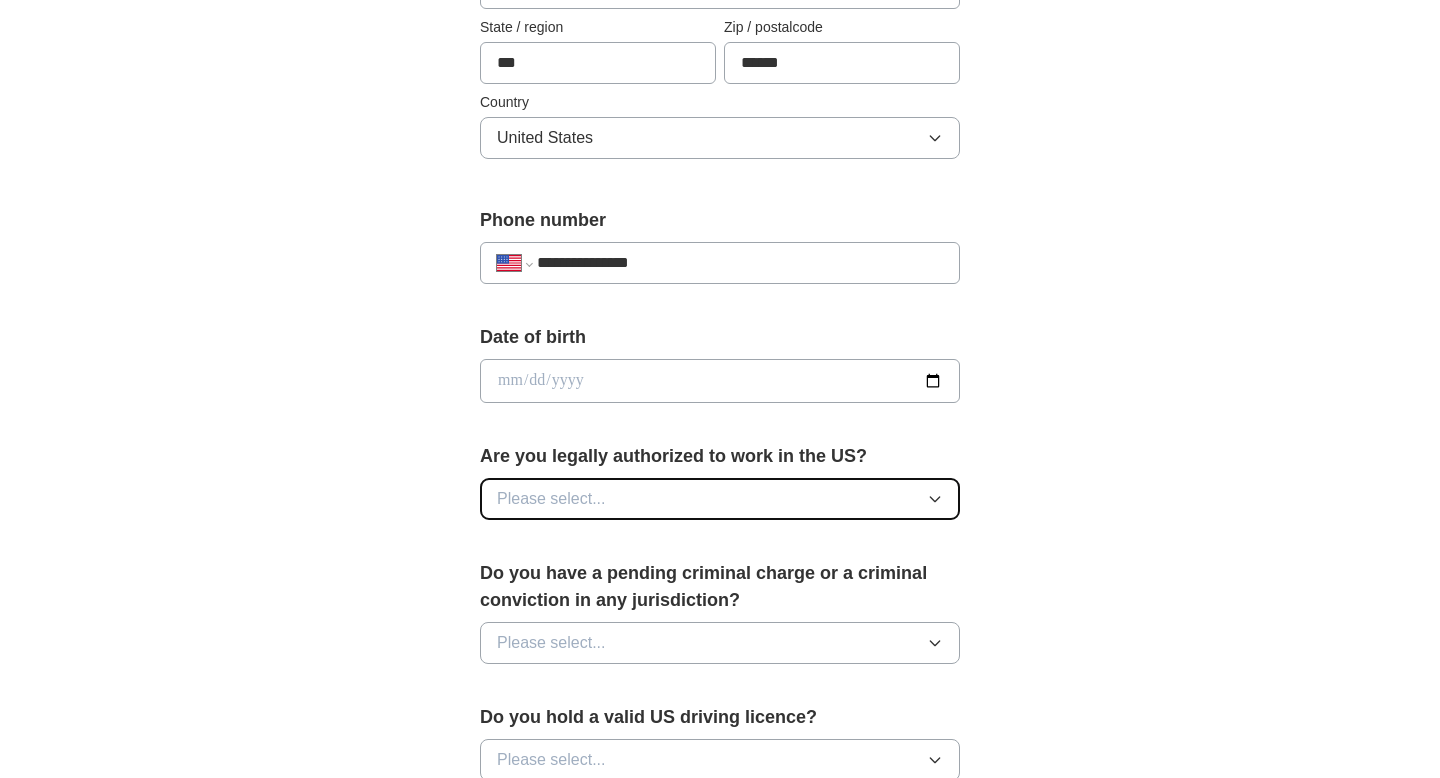 click on "Please select..." at bounding box center (551, 499) 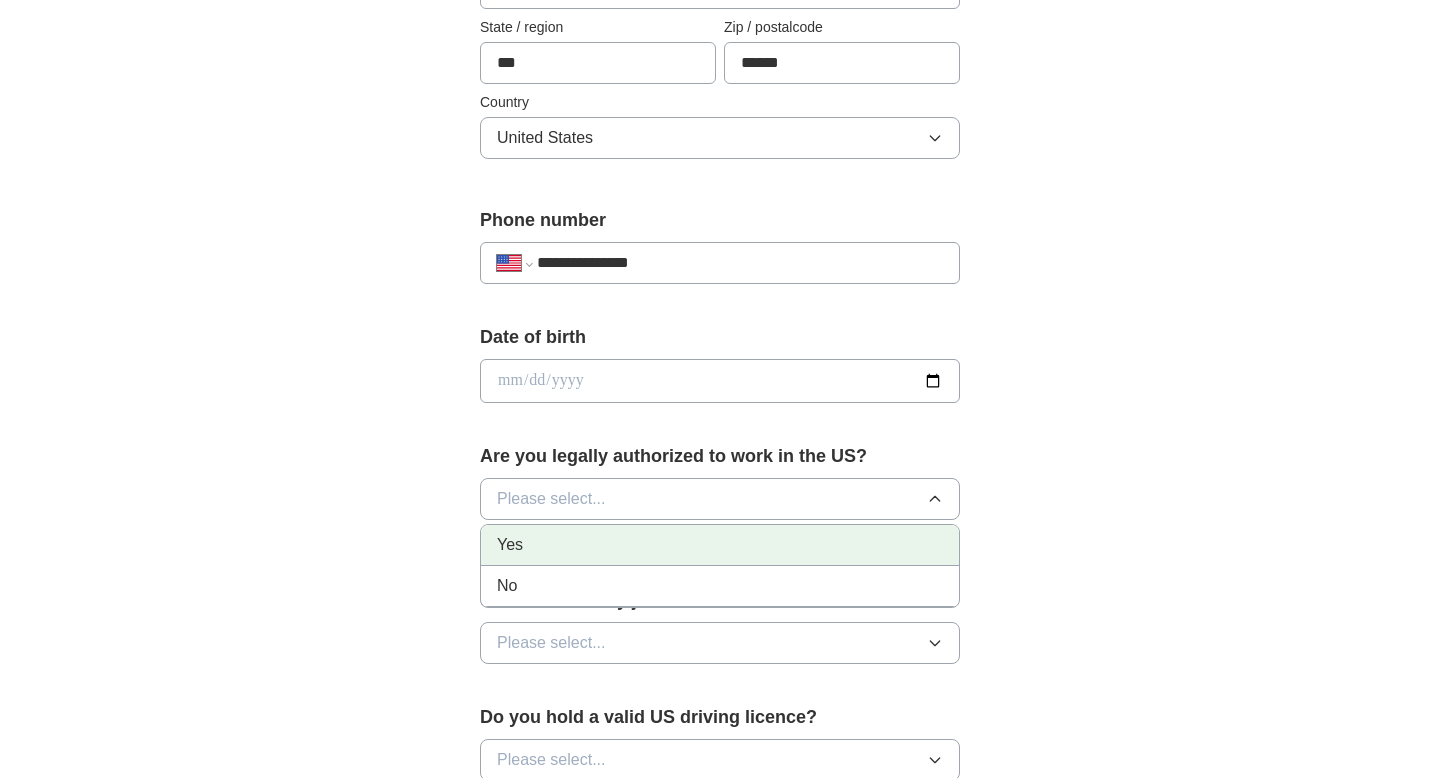click on "Yes" at bounding box center [720, 545] 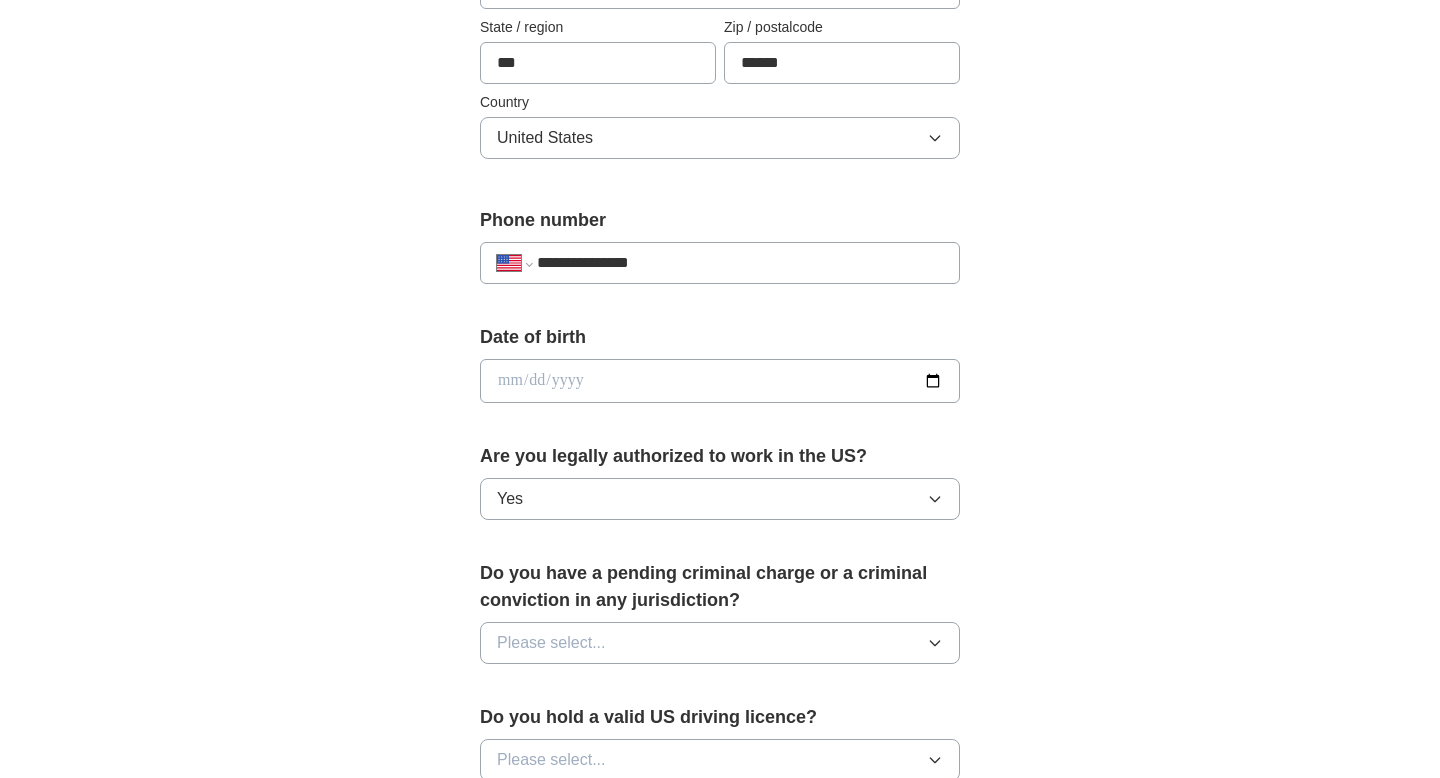 click at bounding box center (720, 381) 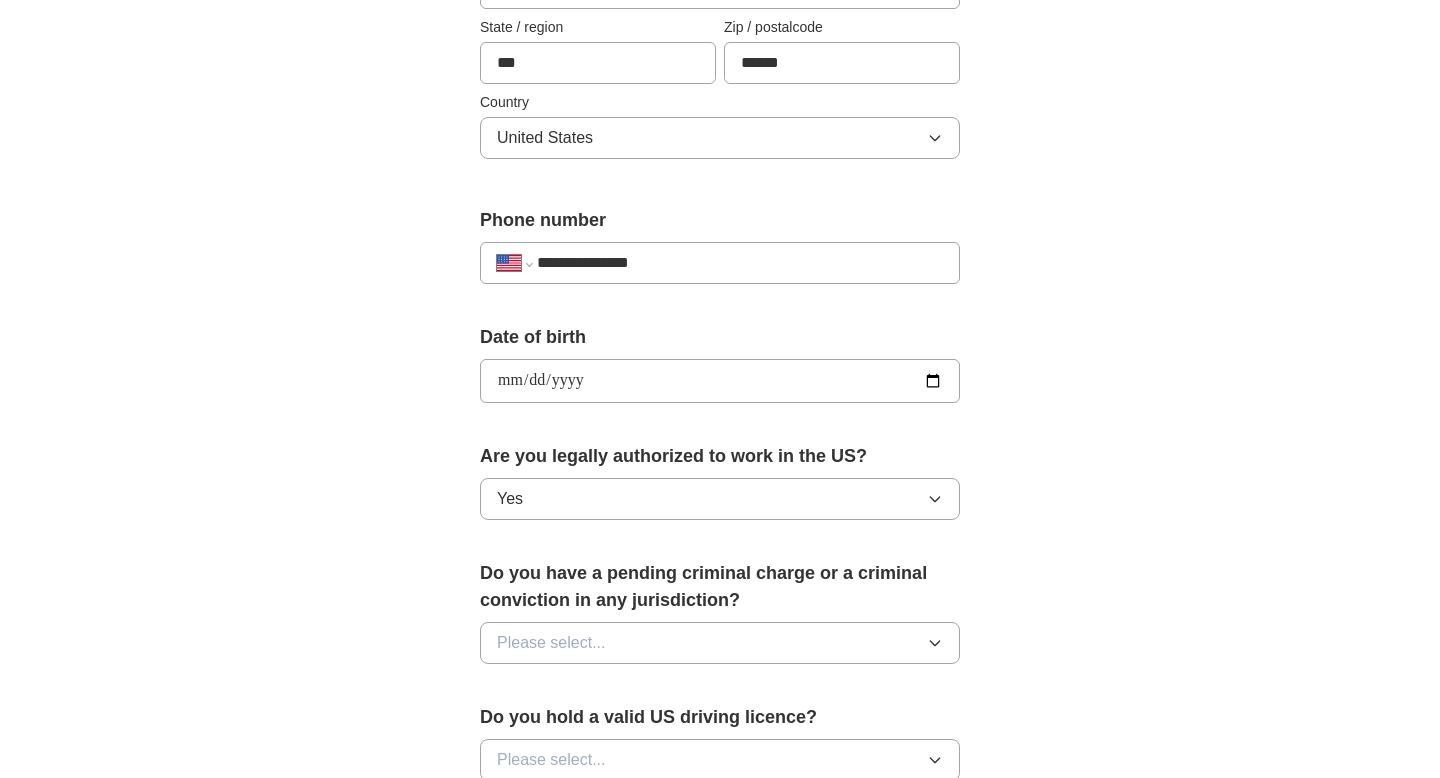 type on "**********" 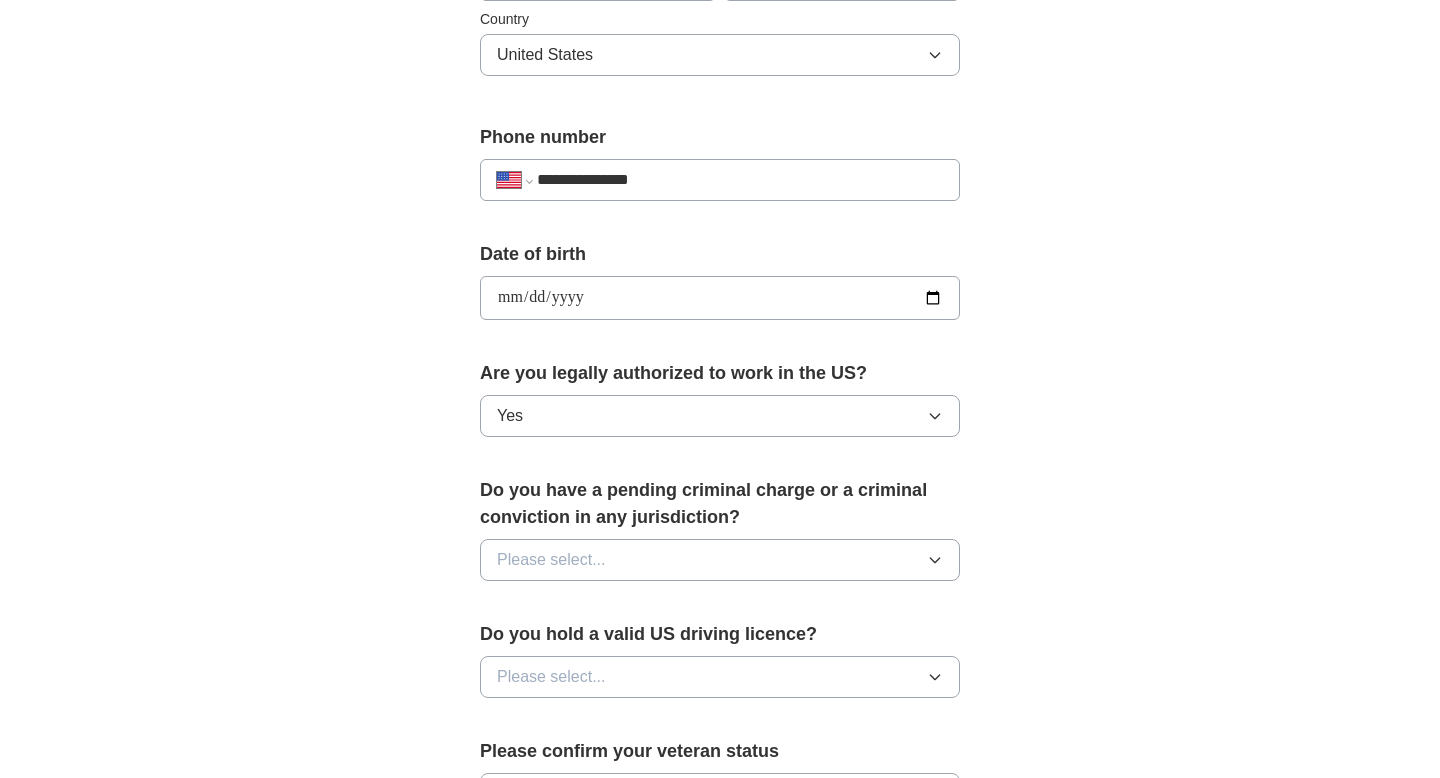 scroll, scrollTop: 776, scrollLeft: 0, axis: vertical 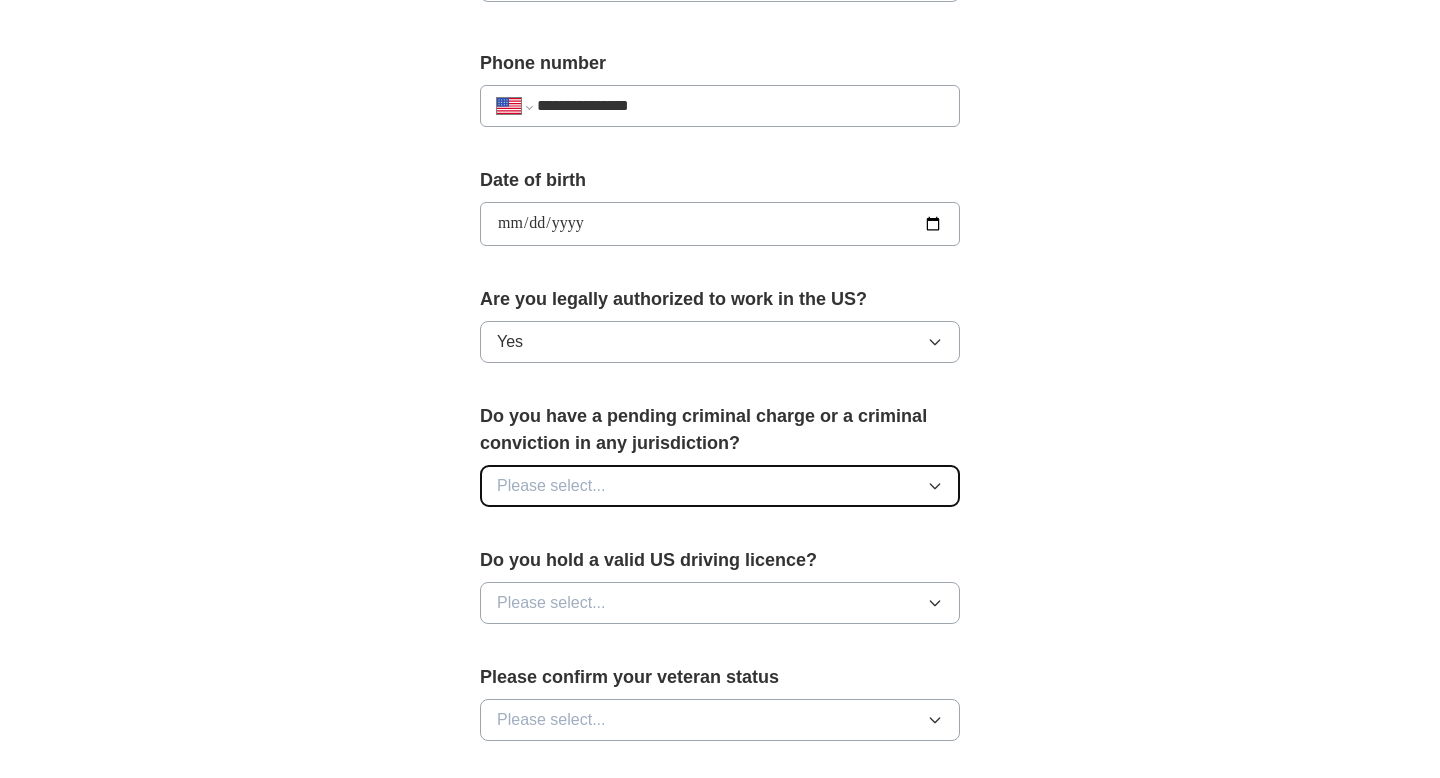 click on "Please select..." at bounding box center [720, 486] 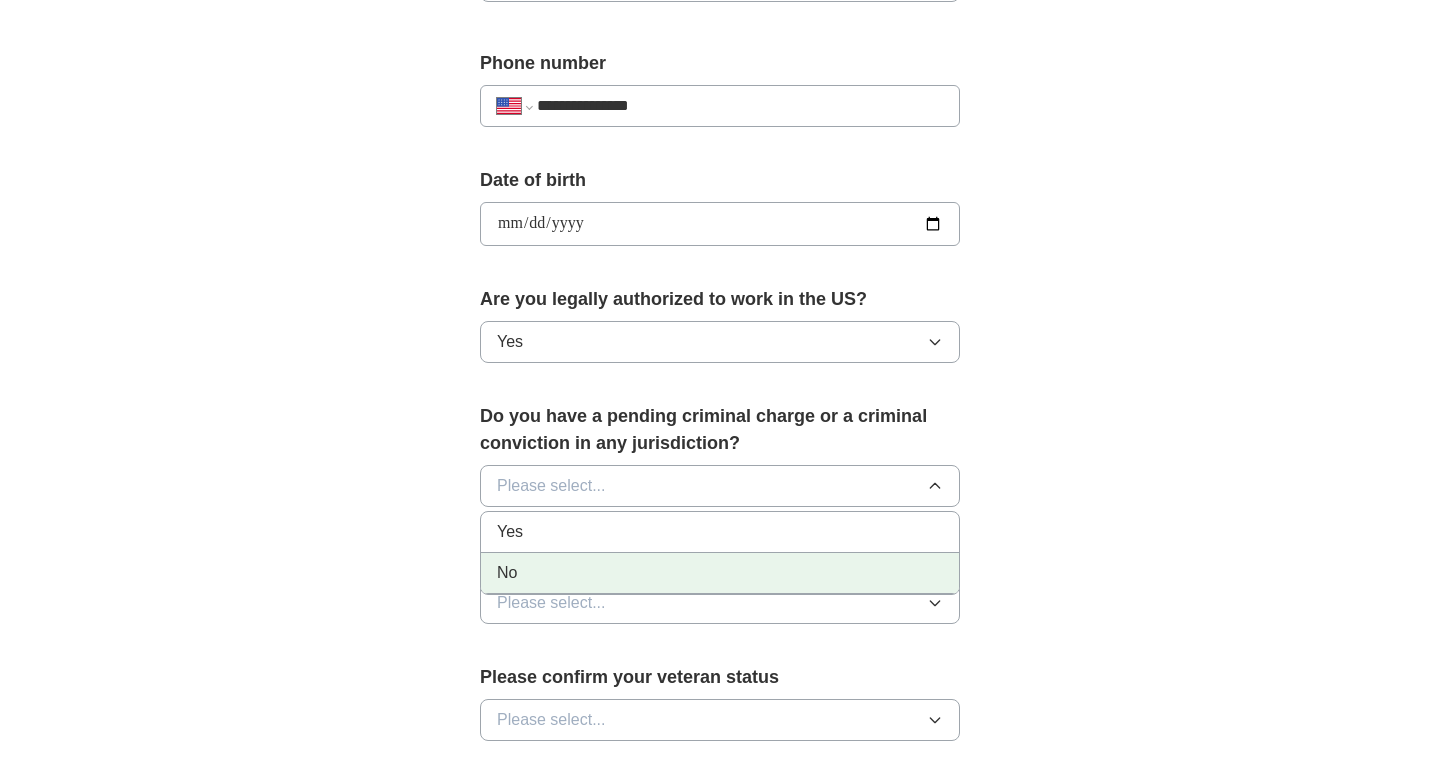 click on "No" at bounding box center [720, 573] 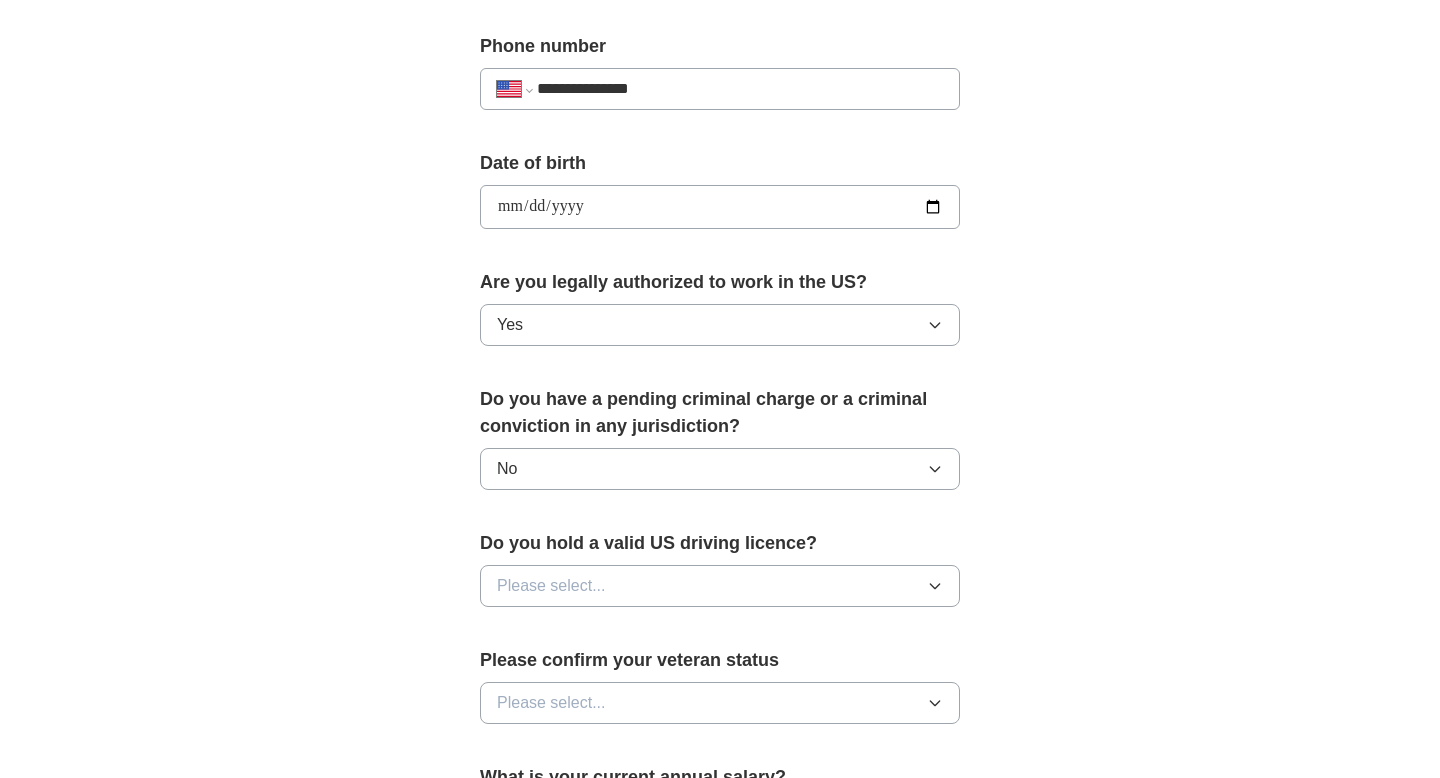 scroll, scrollTop: 799, scrollLeft: 0, axis: vertical 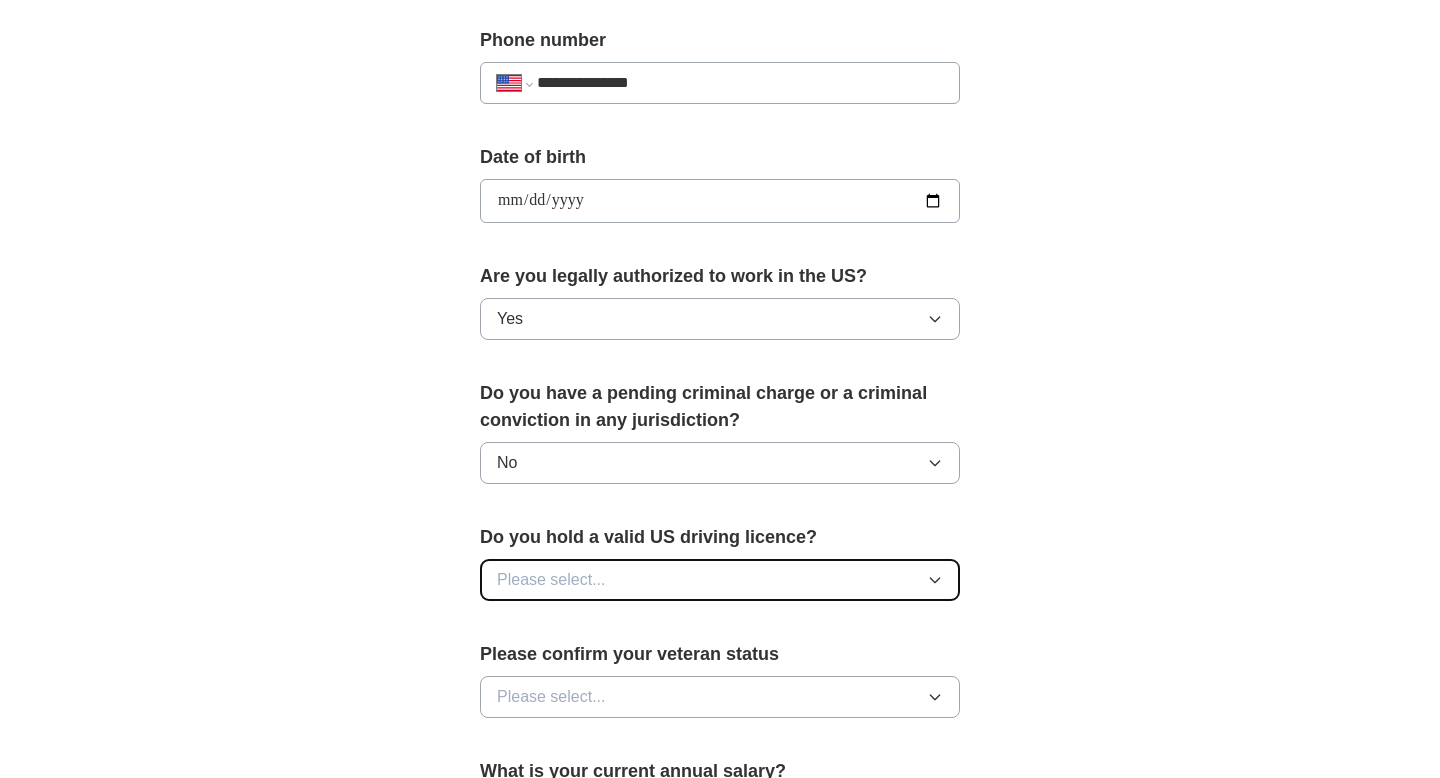 click on "Please select..." at bounding box center (720, 580) 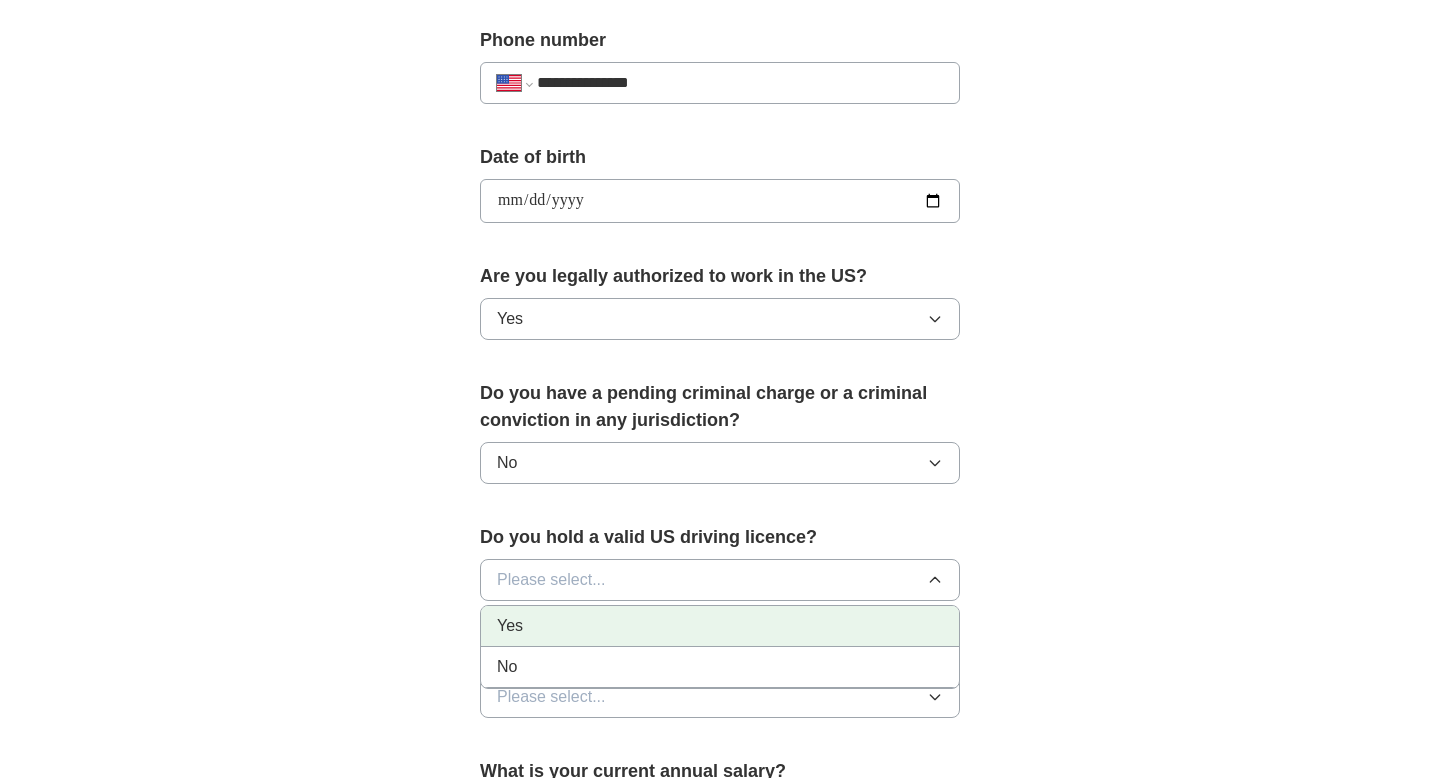 click on "Yes" at bounding box center [720, 626] 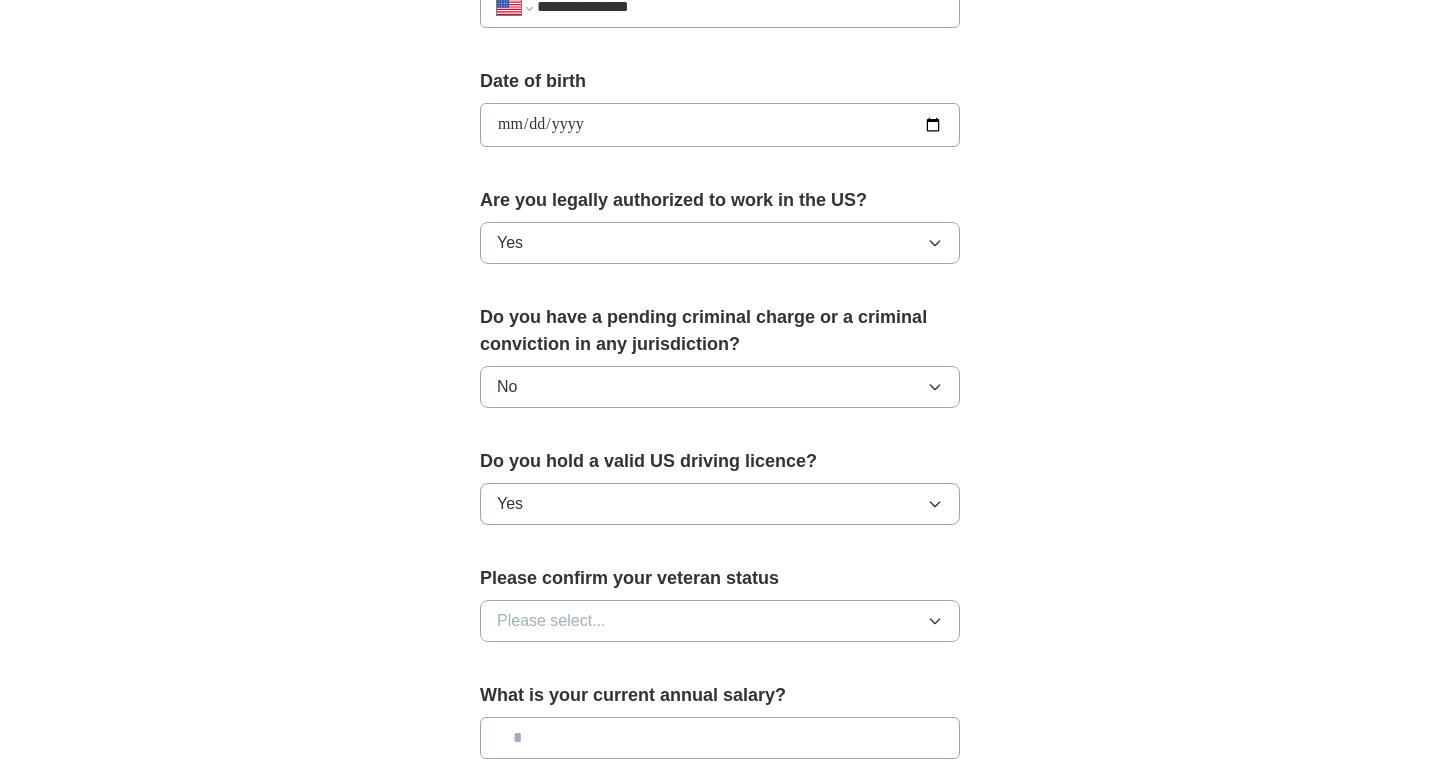 scroll, scrollTop: 890, scrollLeft: 0, axis: vertical 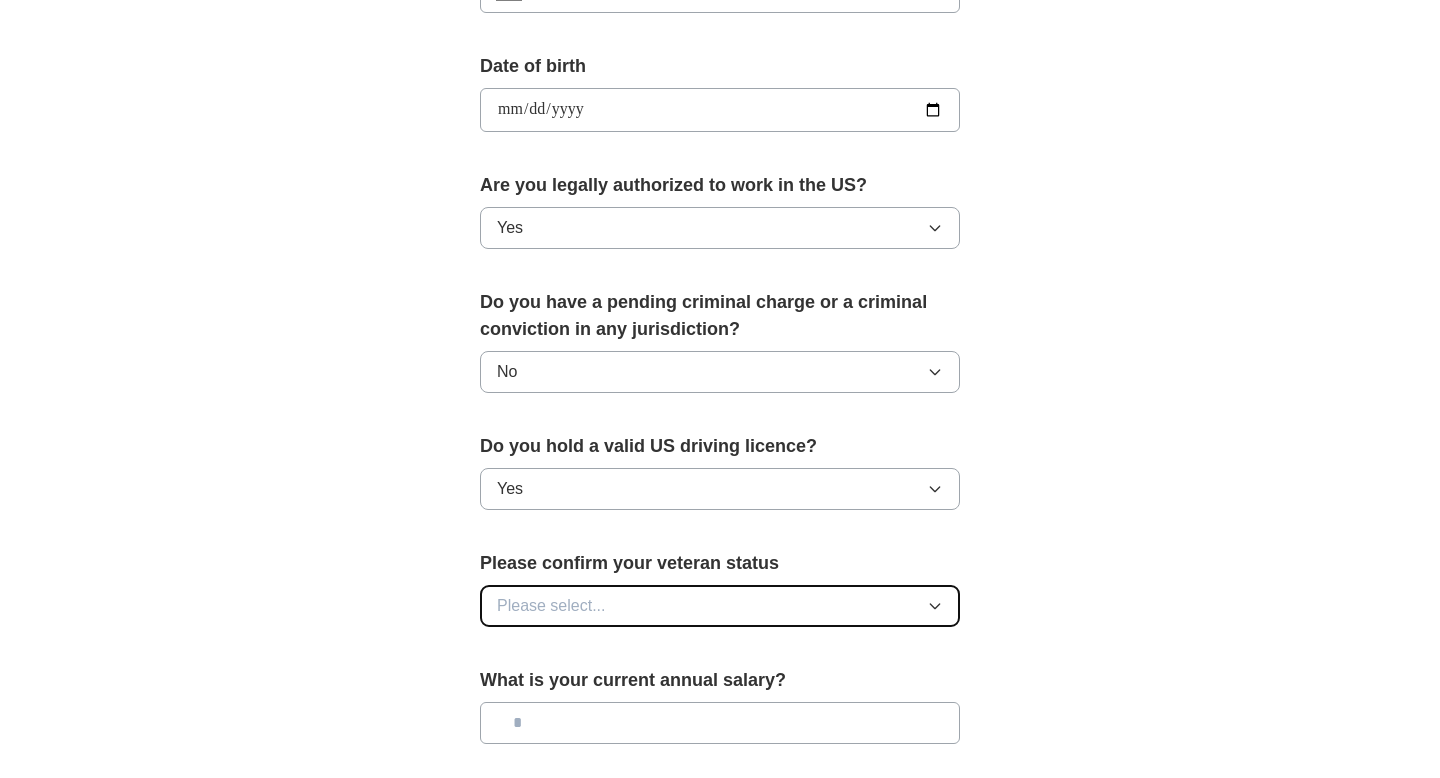 click on "Please select..." at bounding box center [720, 606] 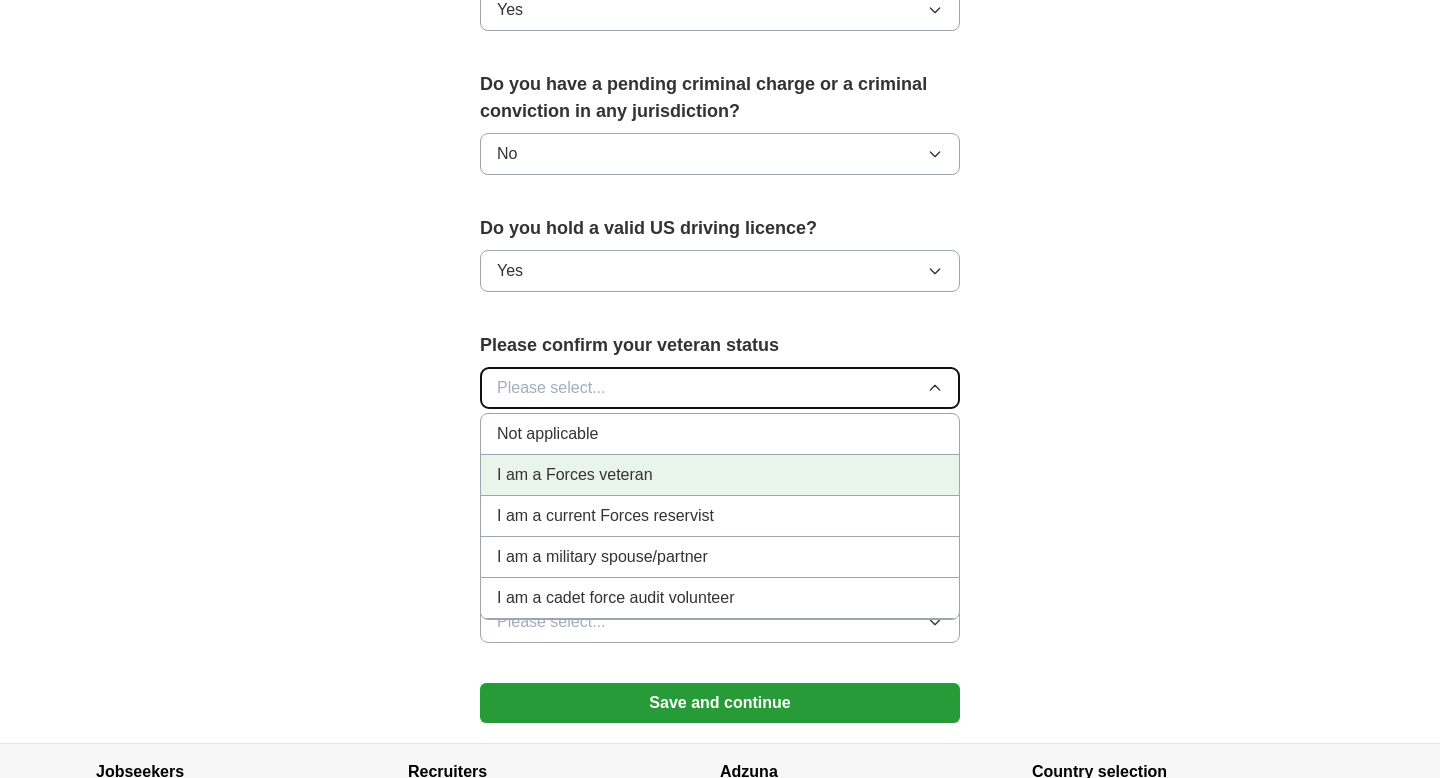 scroll, scrollTop: 1156, scrollLeft: 0, axis: vertical 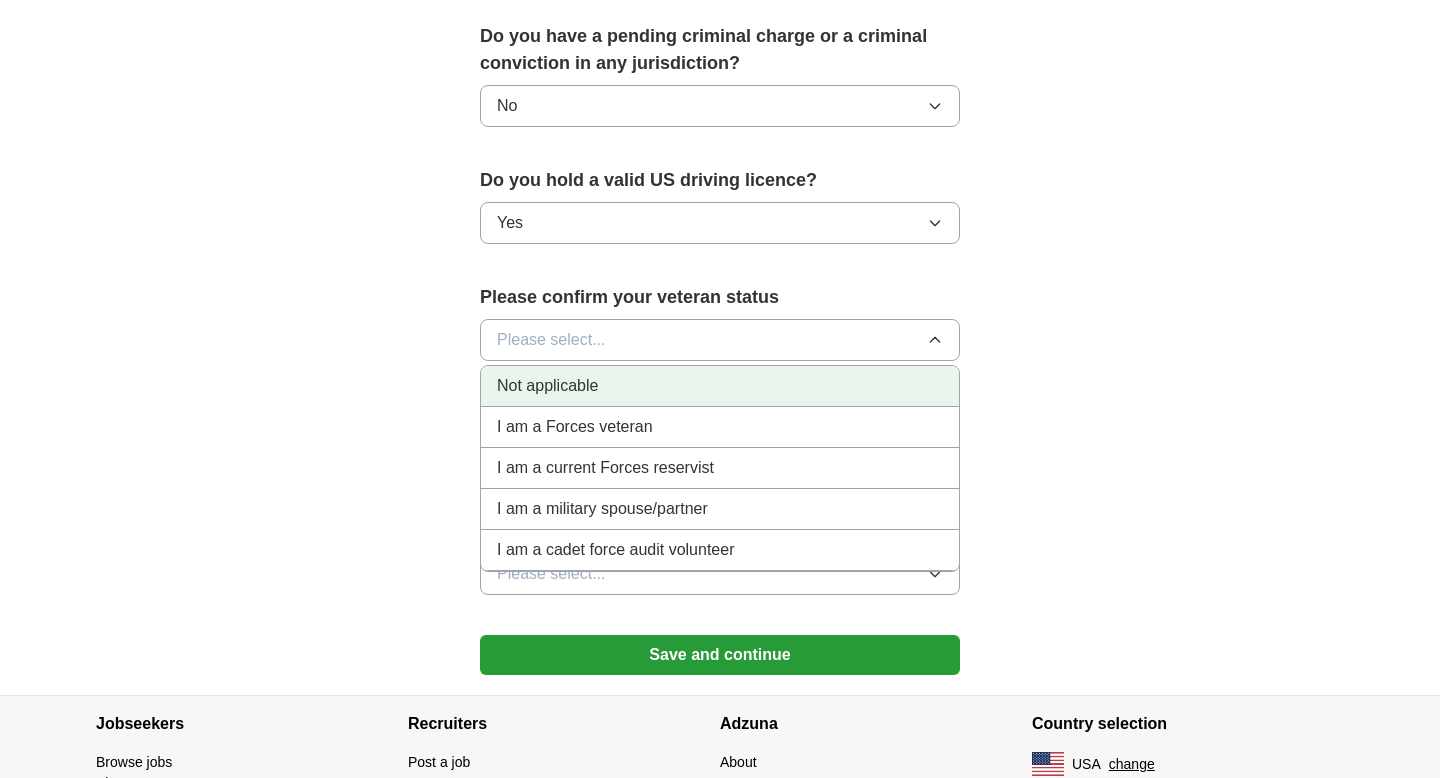 click on "Not applicable" at bounding box center [720, 386] 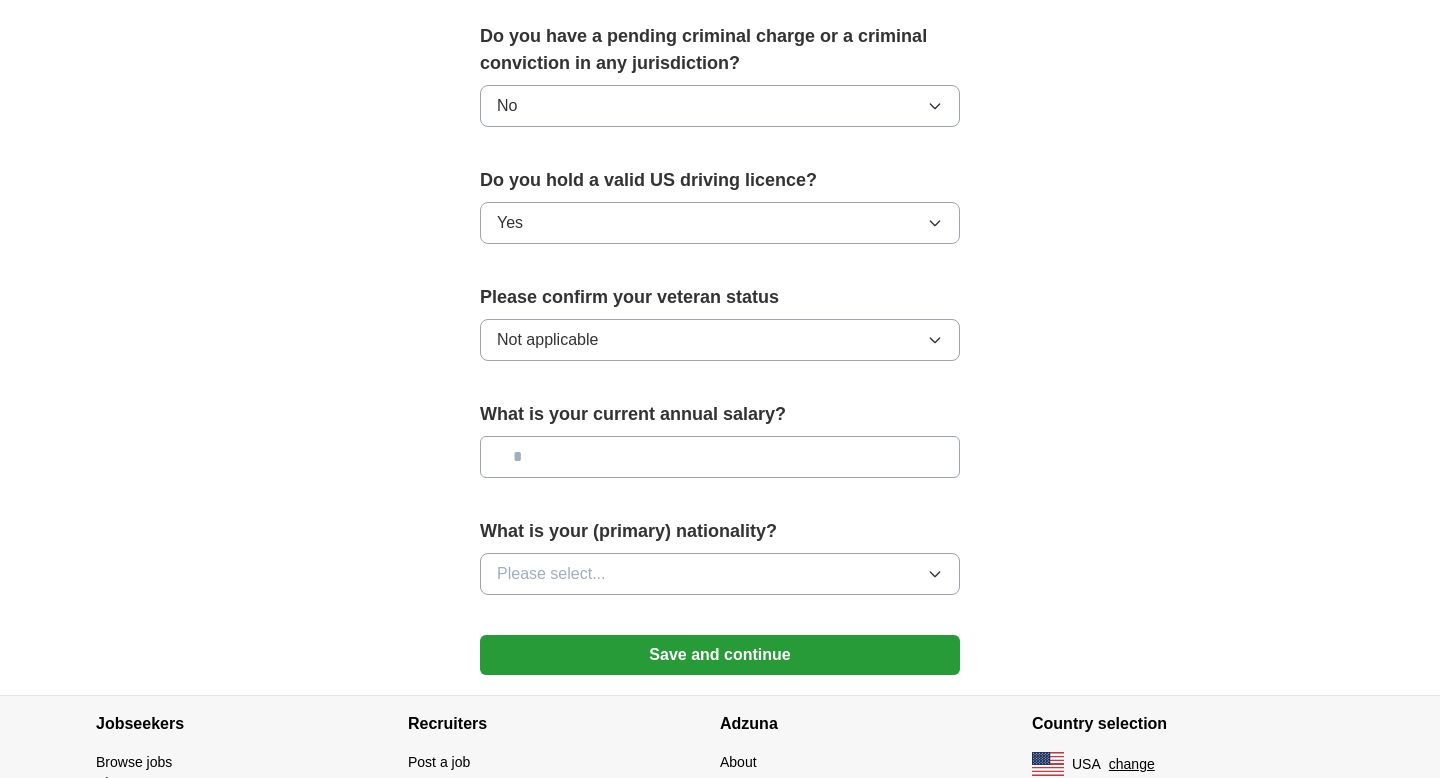 click at bounding box center [720, 457] 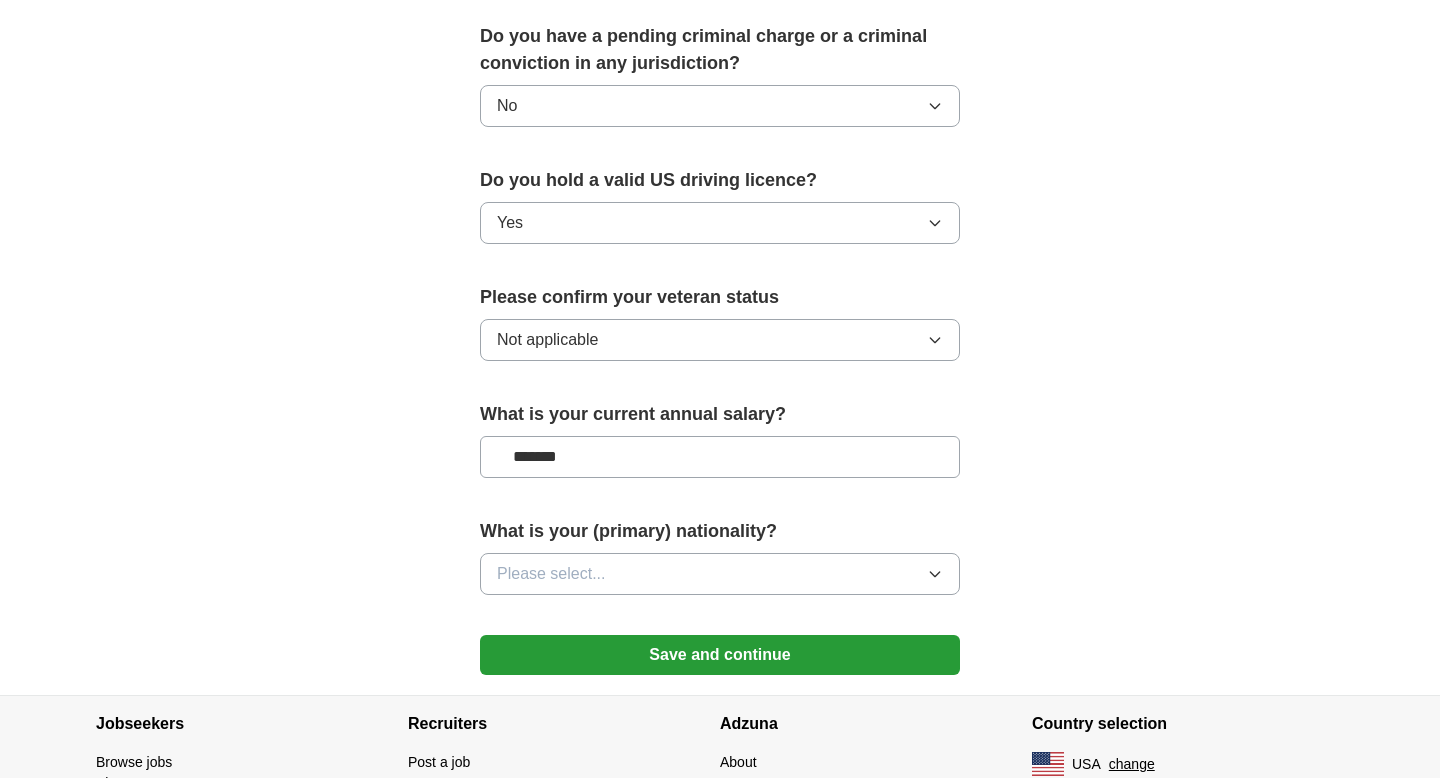 type on "*******" 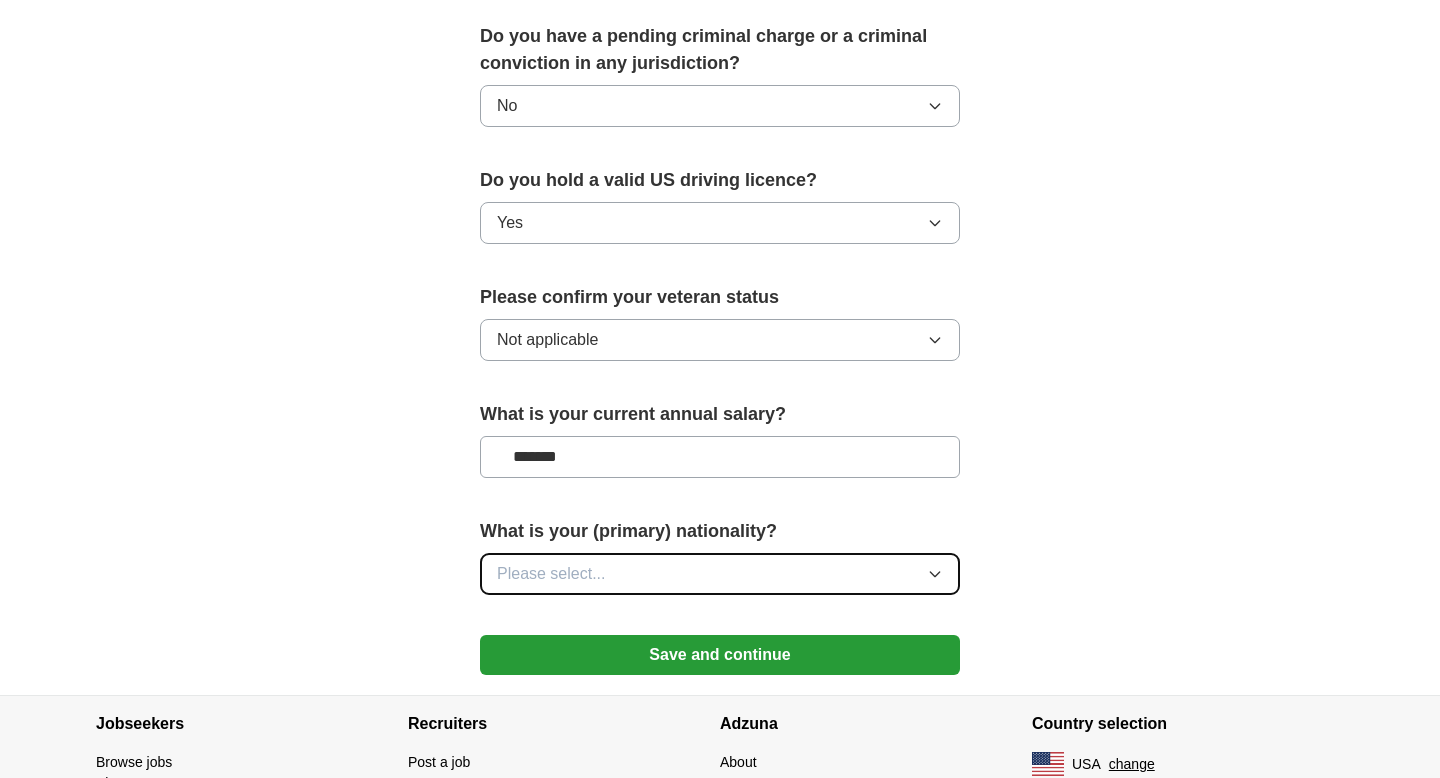 click on "Please select..." at bounding box center [720, 574] 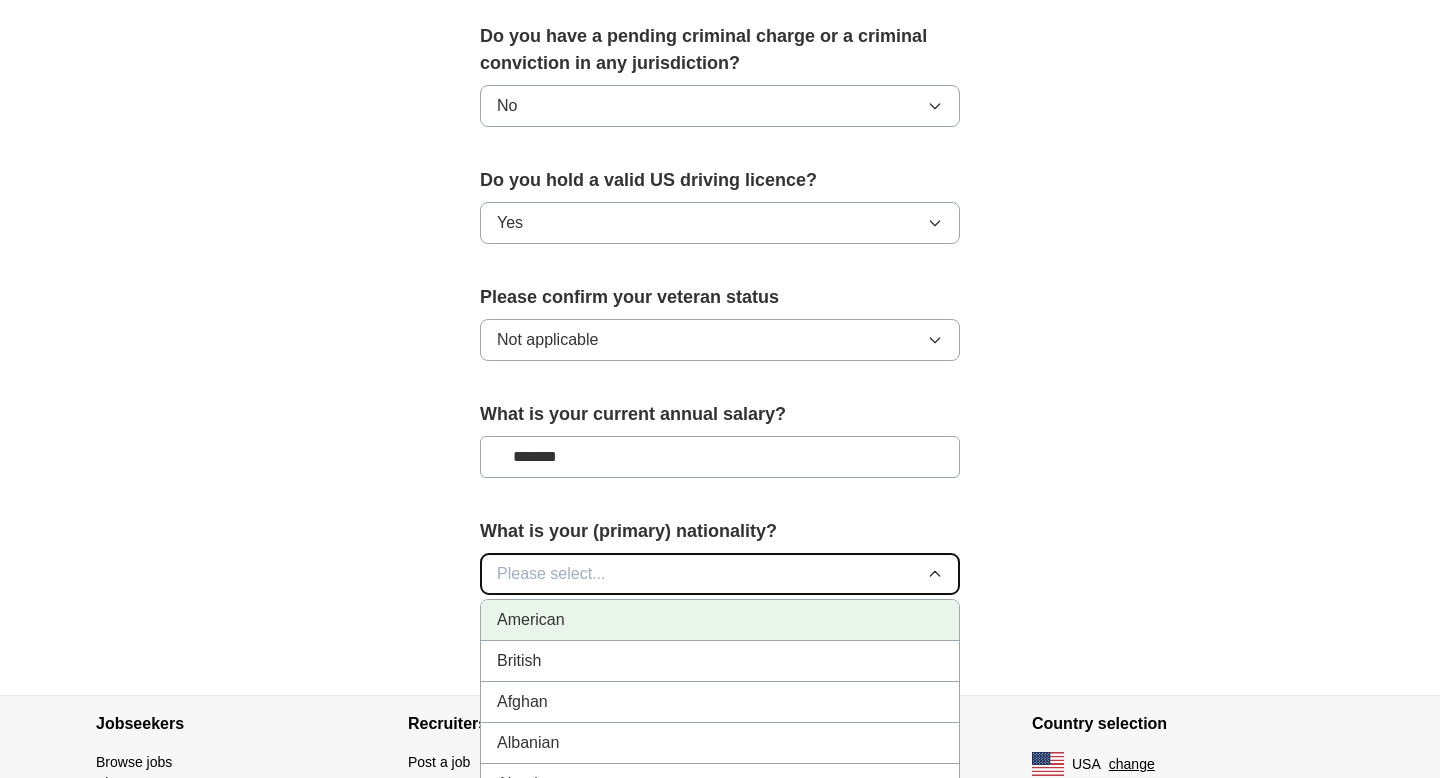 type 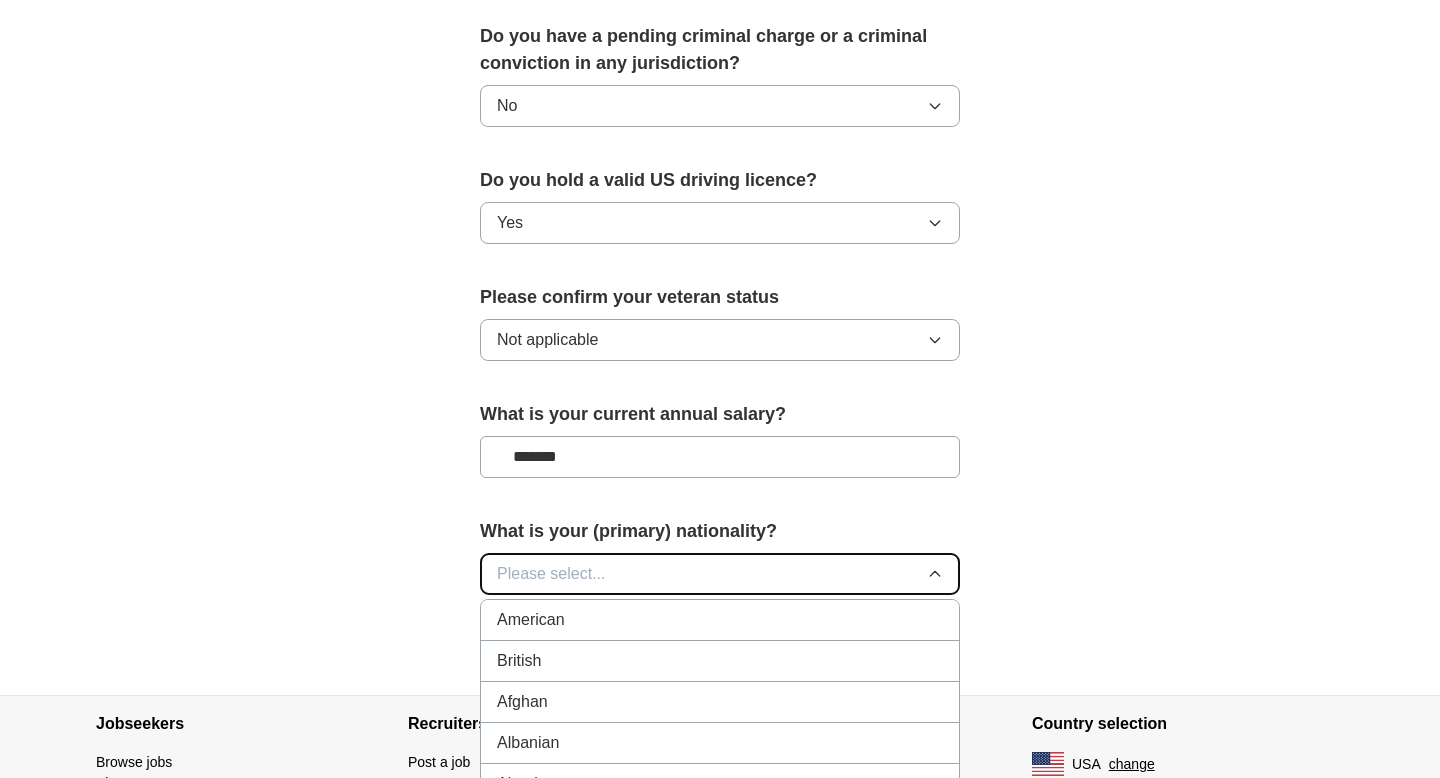 click on "Please select..." at bounding box center (551, 574) 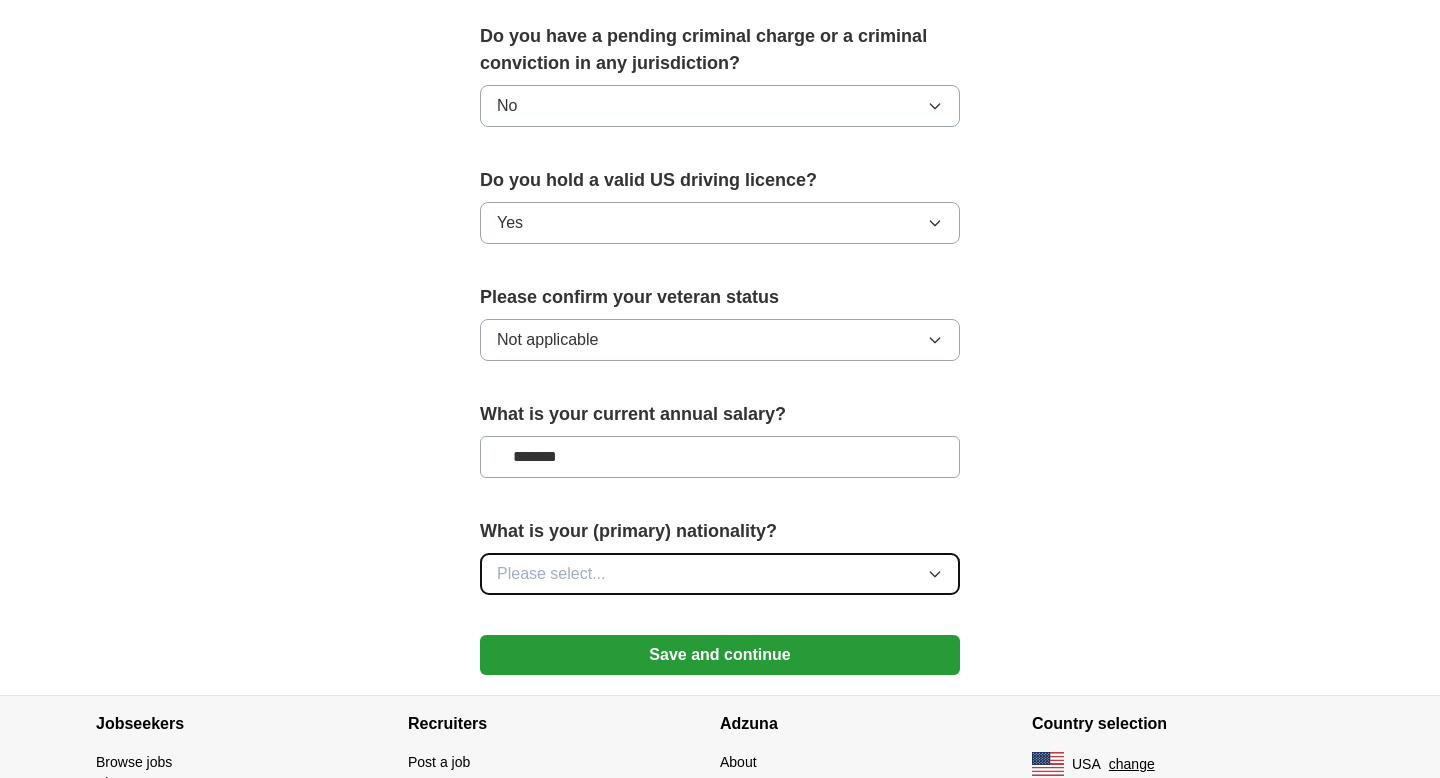 click on "Please select..." at bounding box center (551, 574) 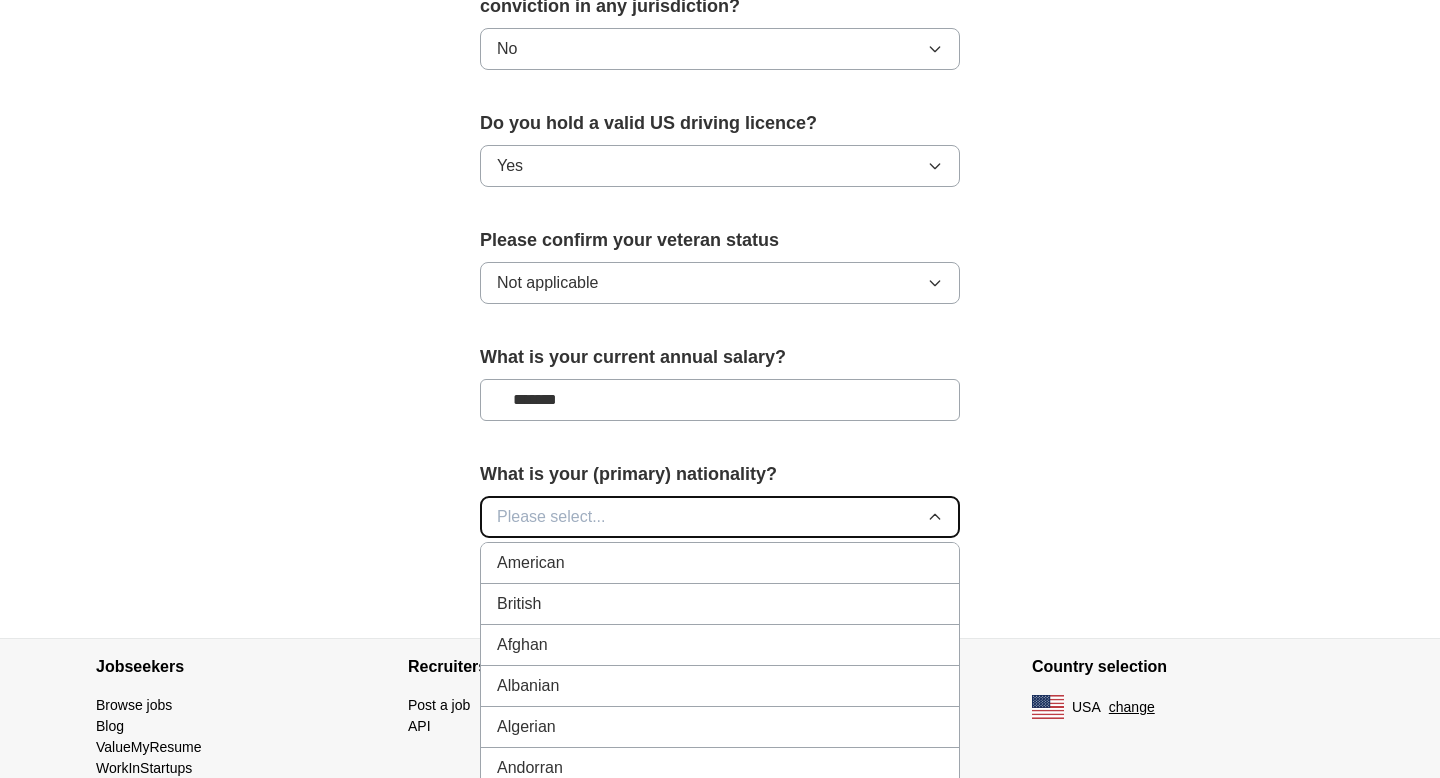 scroll, scrollTop: 1287, scrollLeft: 0, axis: vertical 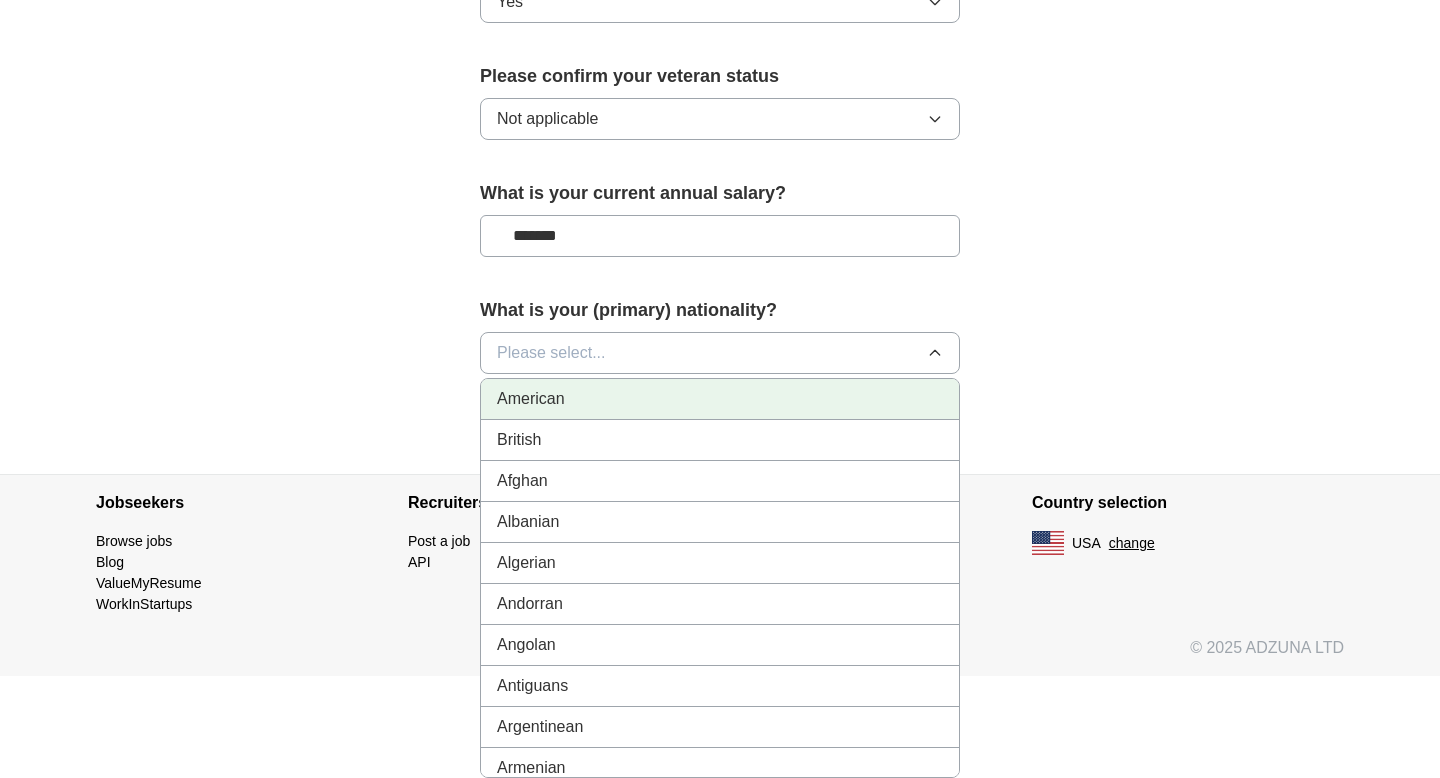 click on "American" at bounding box center [531, 399] 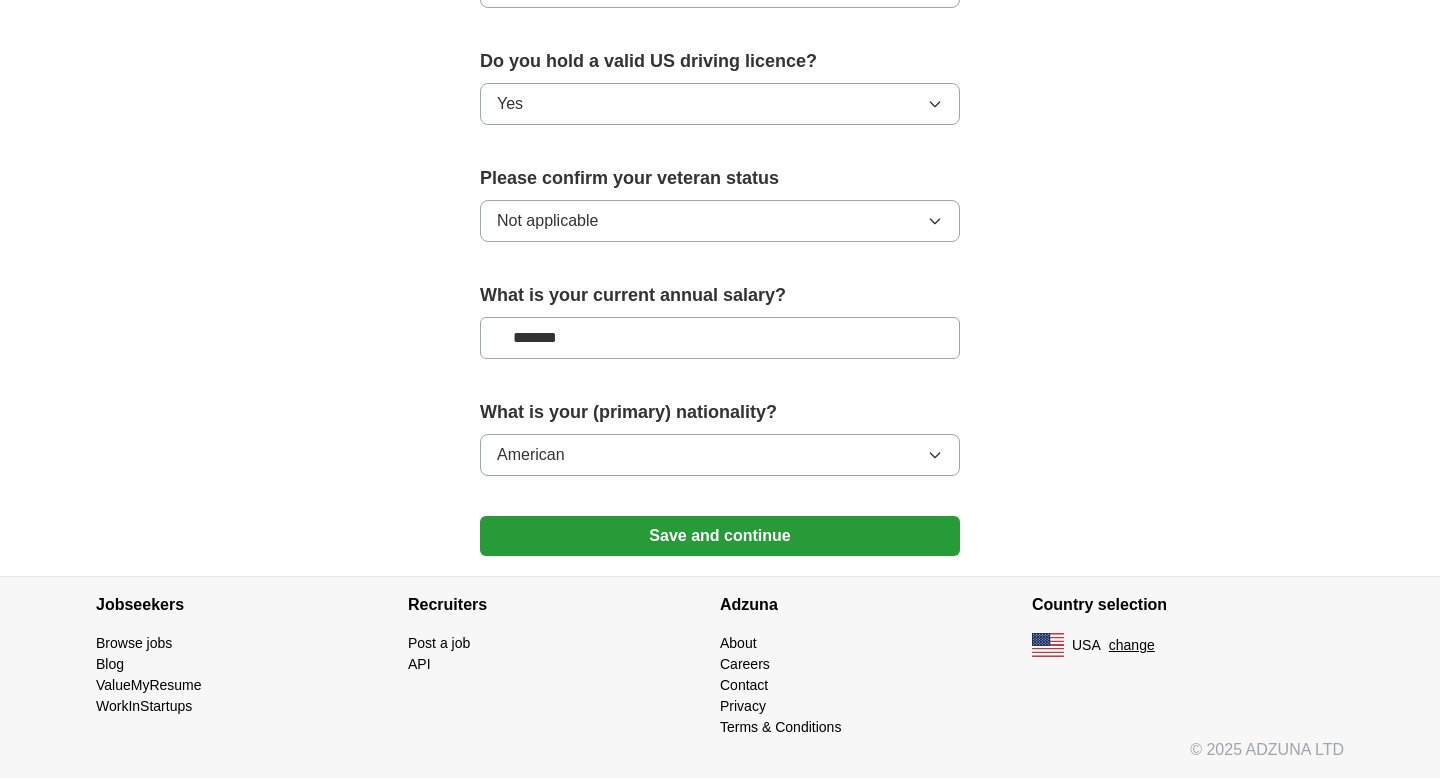 scroll, scrollTop: 1275, scrollLeft: 0, axis: vertical 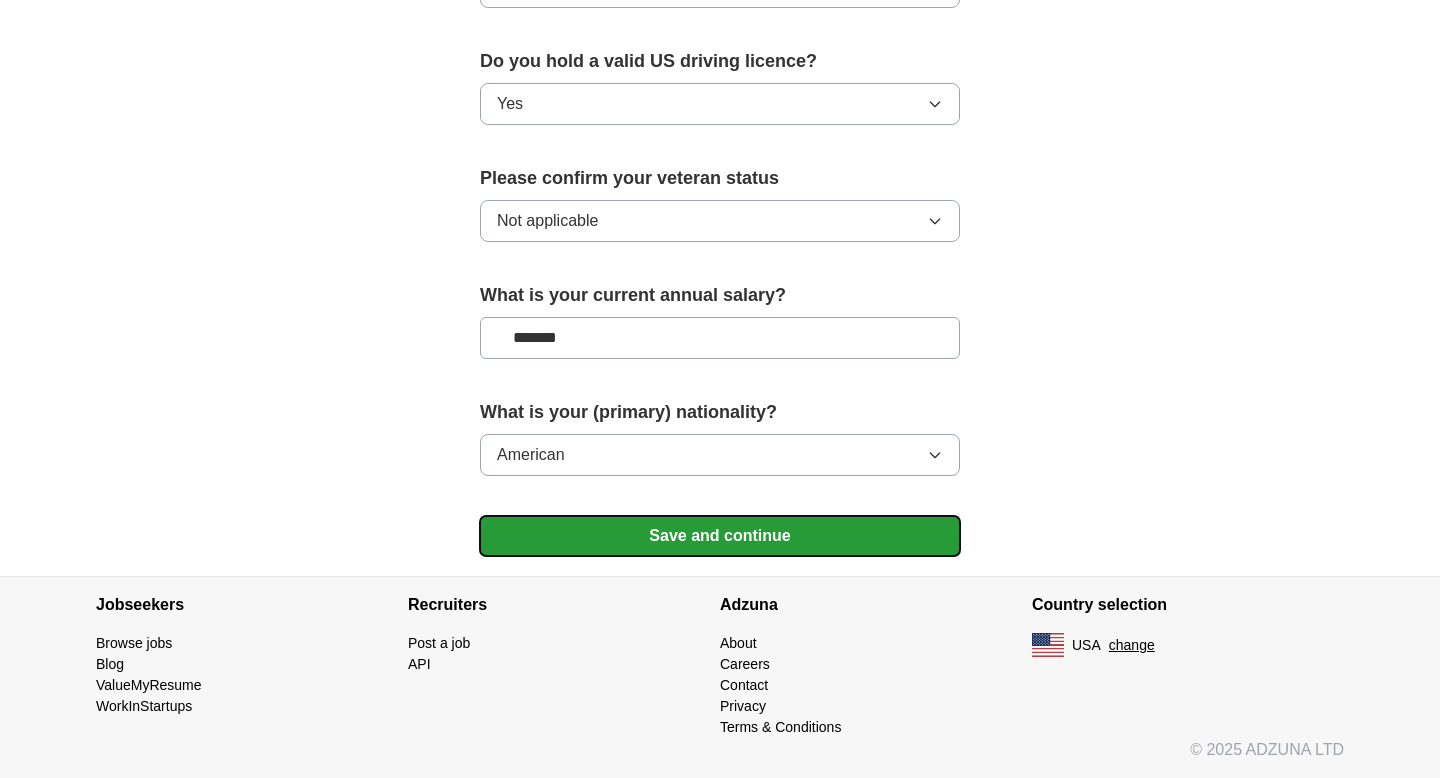 click on "Save and continue" at bounding box center [720, 536] 